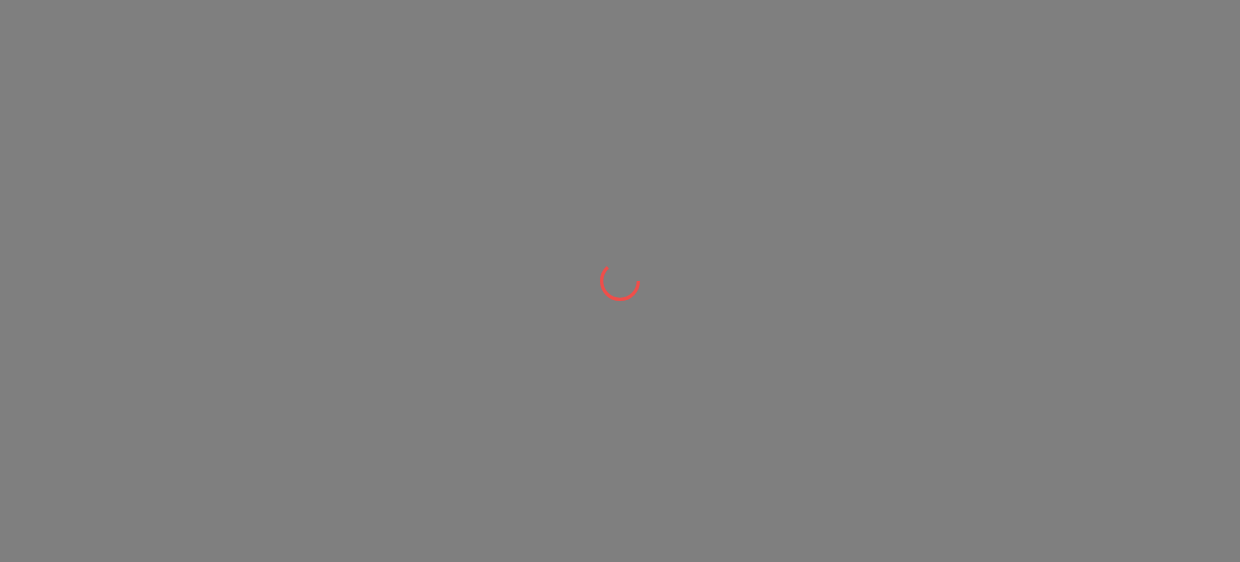 scroll, scrollTop: 0, scrollLeft: 0, axis: both 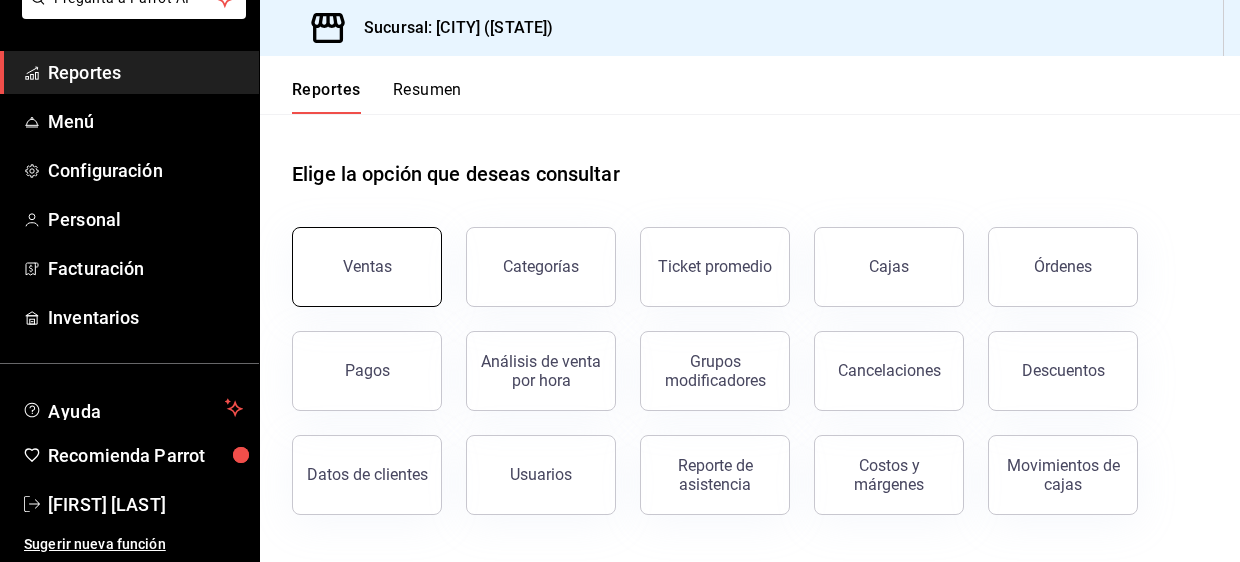 click on "Ventas" at bounding box center (367, 266) 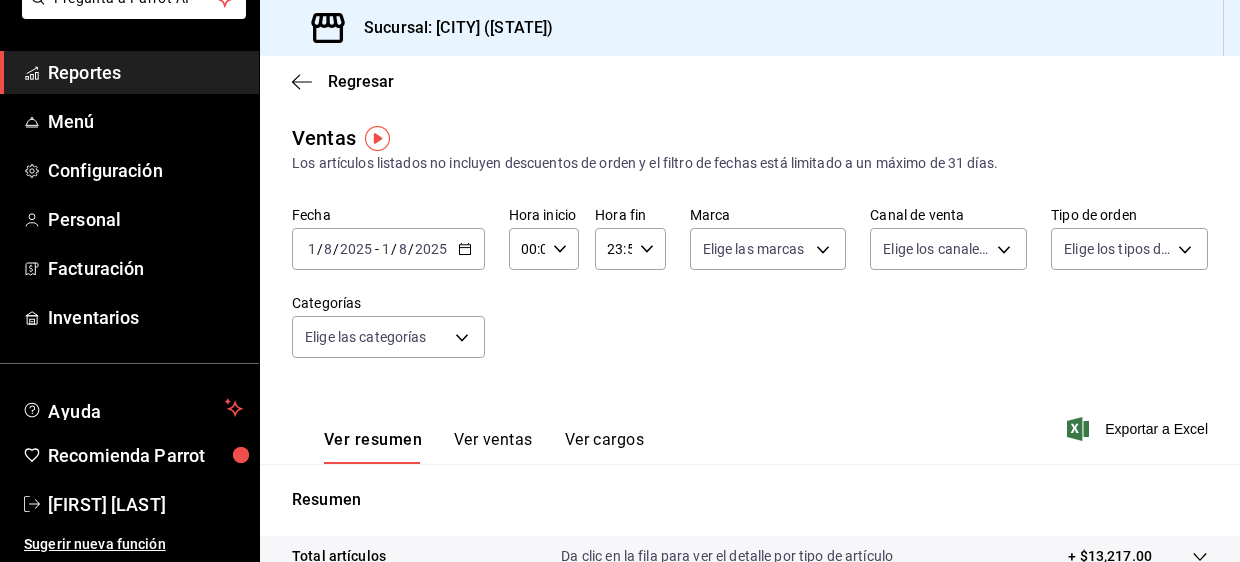 click 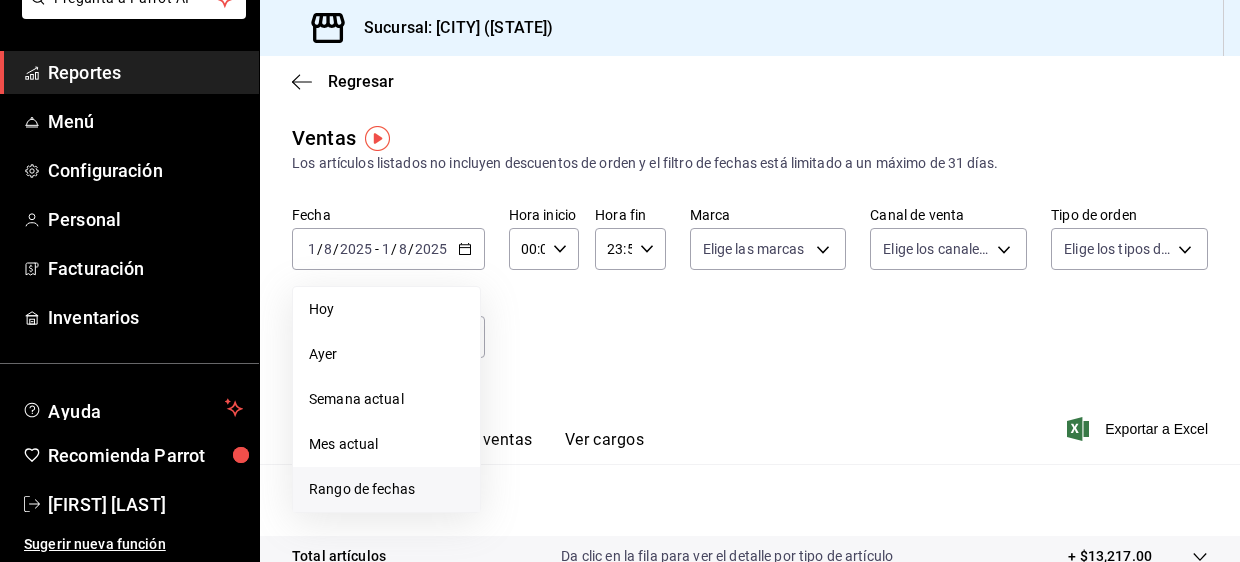 click on "Rango de fechas" at bounding box center [386, 489] 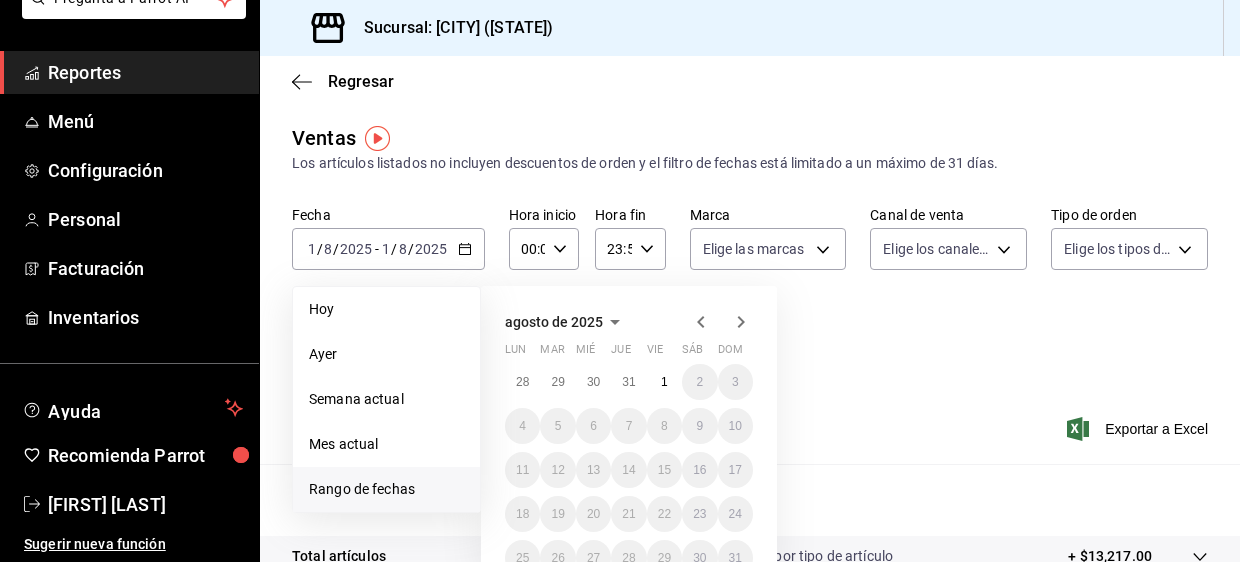 click 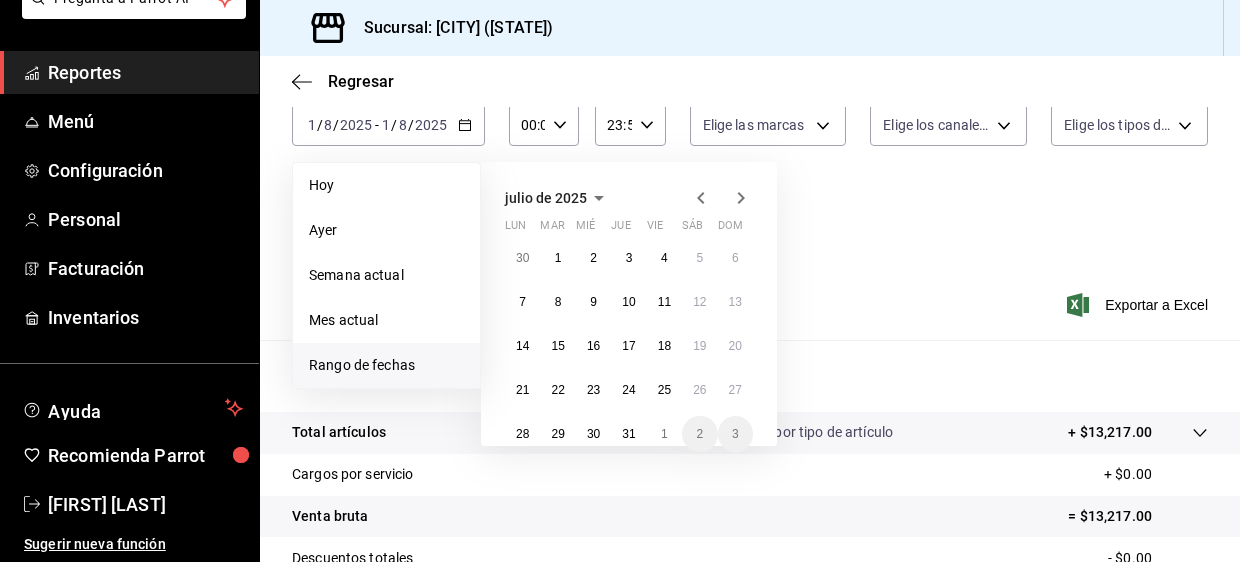 scroll, scrollTop: 126, scrollLeft: 0, axis: vertical 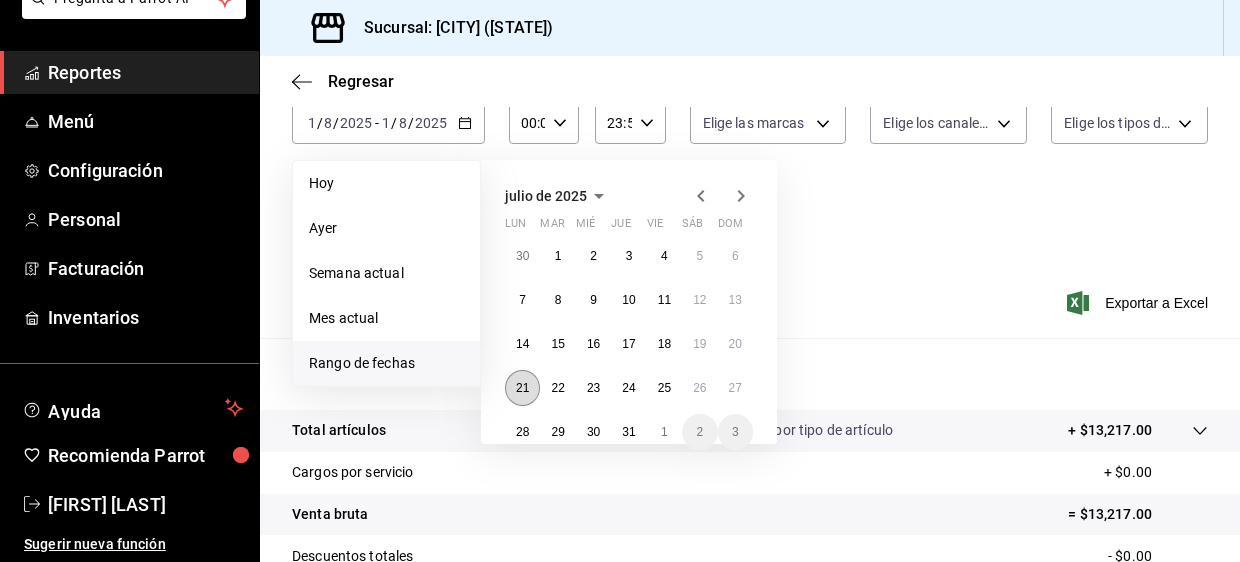 click on "21" at bounding box center (522, 388) 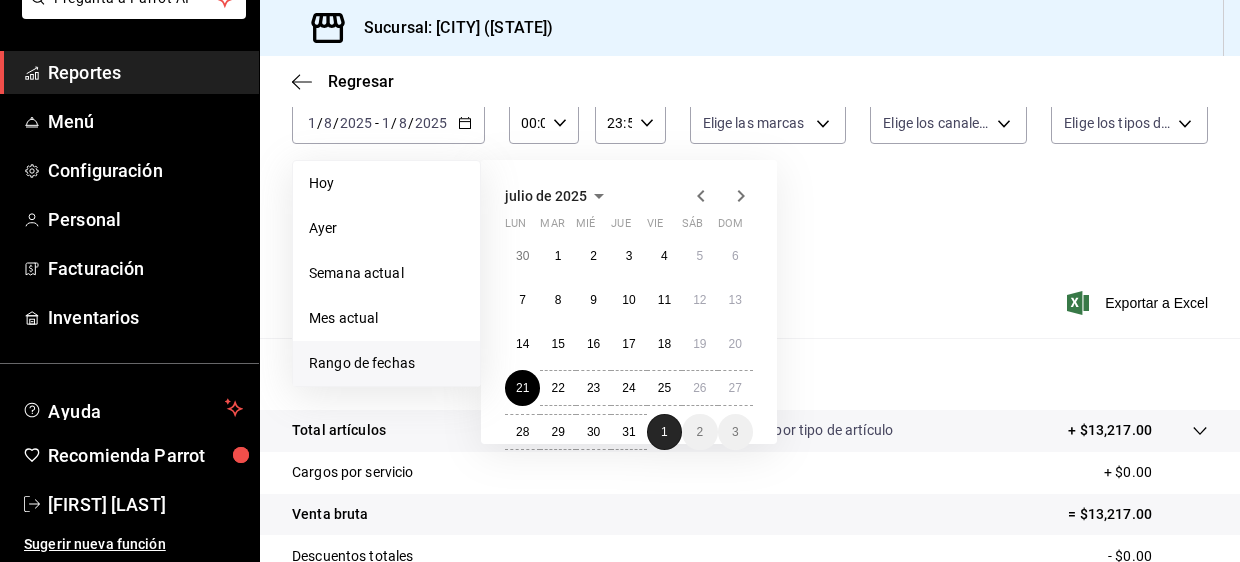 click on "1" at bounding box center [664, 432] 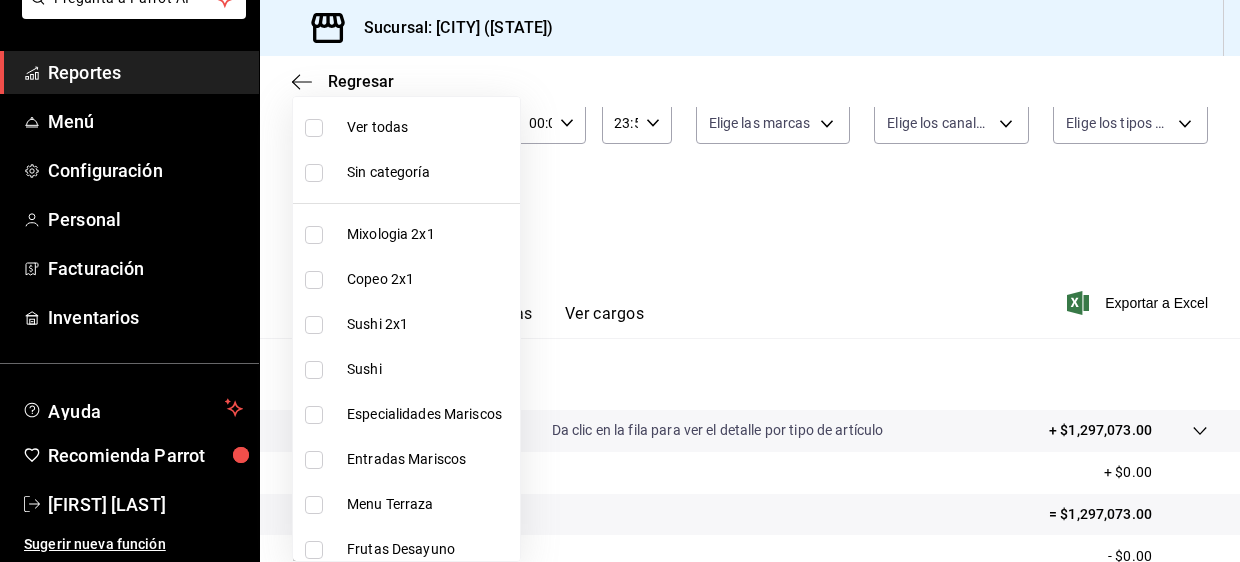 click on "Pregunta a Parrot AI Reportes   Menú   Configuración   Personal   Facturación   Inventarios   Ayuda Recomienda Parrot   [FIRST] [LAST]   Sugerir nueva función   Sucursal: [CITY] ([STATE]) Regresar Ventas Los artículos listados no incluyen descuentos de orden y el filtro de fechas está limitado a un máximo de 31 días. Fecha [DATE] [DATE] - [DATE] [DATE] Hora inicio [TIME] Hora inicio Hora fin [TIME] Hora fin Marca Elige las marcas Canal de venta Elige los canales de venta Tipo de orden Elige los tipos de orden Categorías Elige las categorías Ver resumen Ver ventas Ver cargos Exportar a Excel Resumen Total artículos Da clic en la fila para ver el detalle por tipo de artículo + $[PRICE] Cargos por servicio + $[PRICE] Venta bruta = $[PRICE] Descuentos totales - $[PRICE] Certificados de regalo - $[PRICE] Venta total = $[PRICE] Impuestos - $[PRICE] Venta neta = $[PRICE] Pregunta a Parrot AI Reportes   Menú   Configuración   Personal   Facturación   Inventarios   Ayuda" at bounding box center (620, 281) 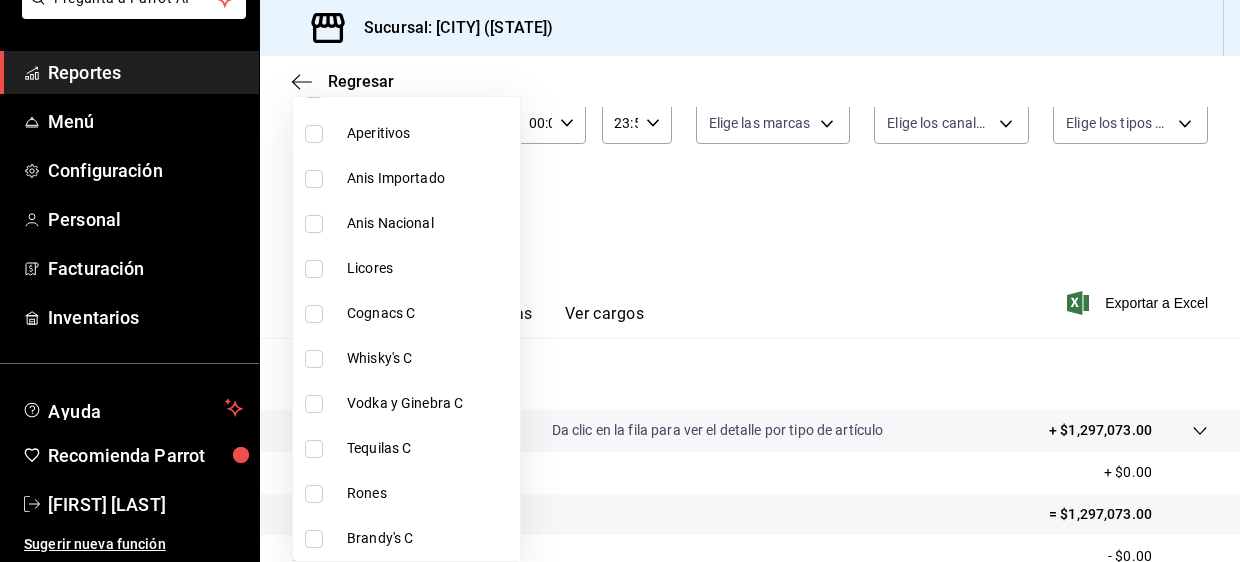 scroll, scrollTop: 642, scrollLeft: 0, axis: vertical 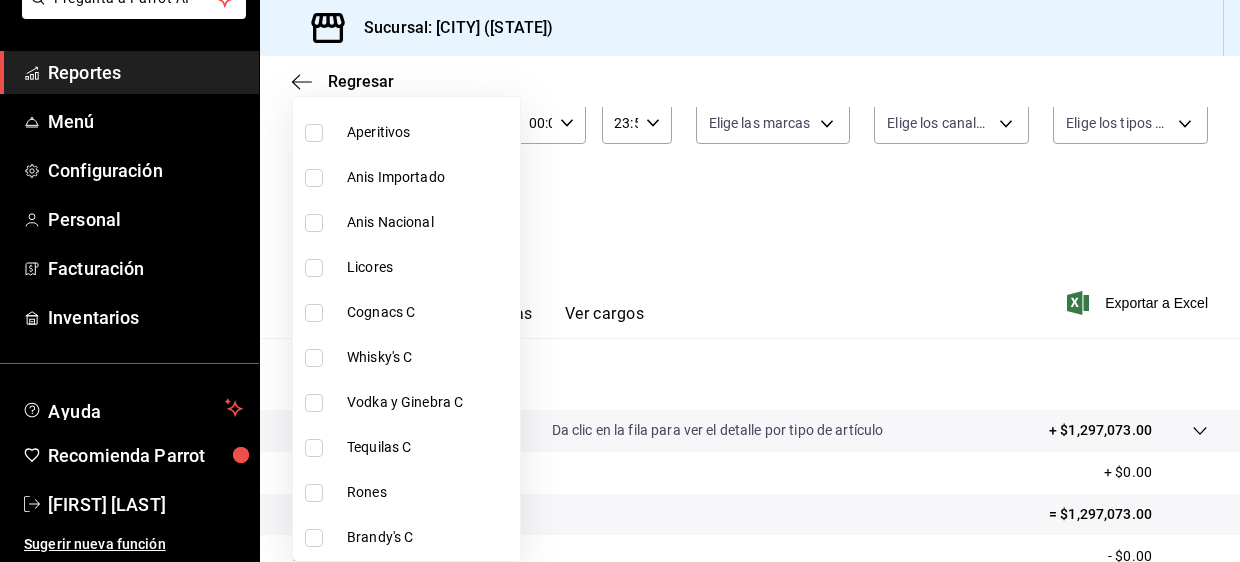 click at bounding box center (314, 358) 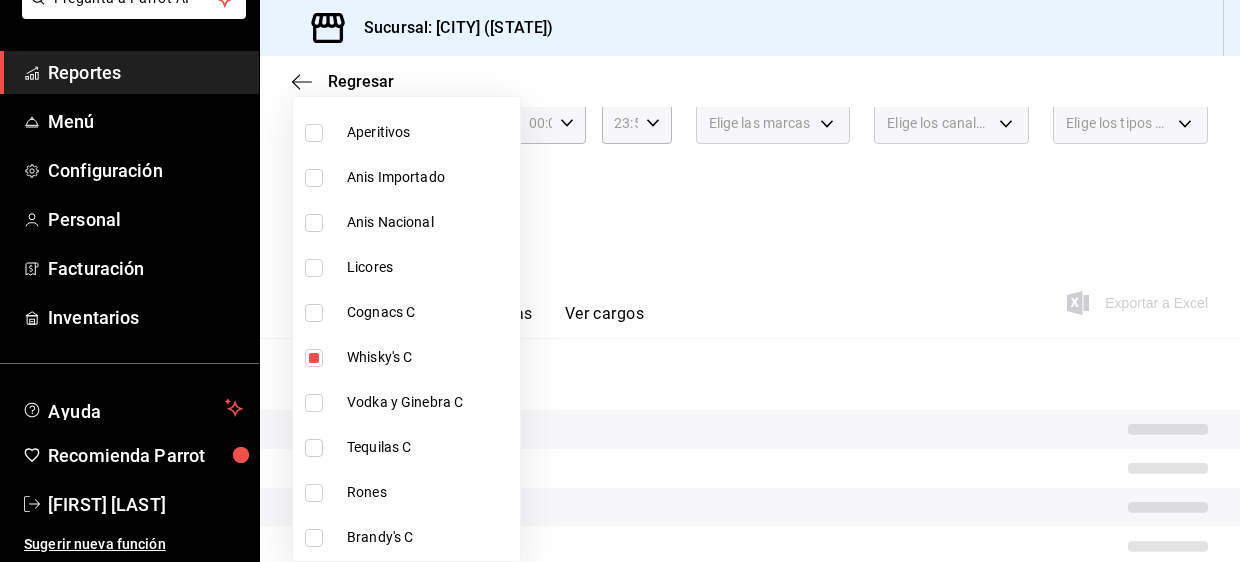 click at bounding box center [620, 281] 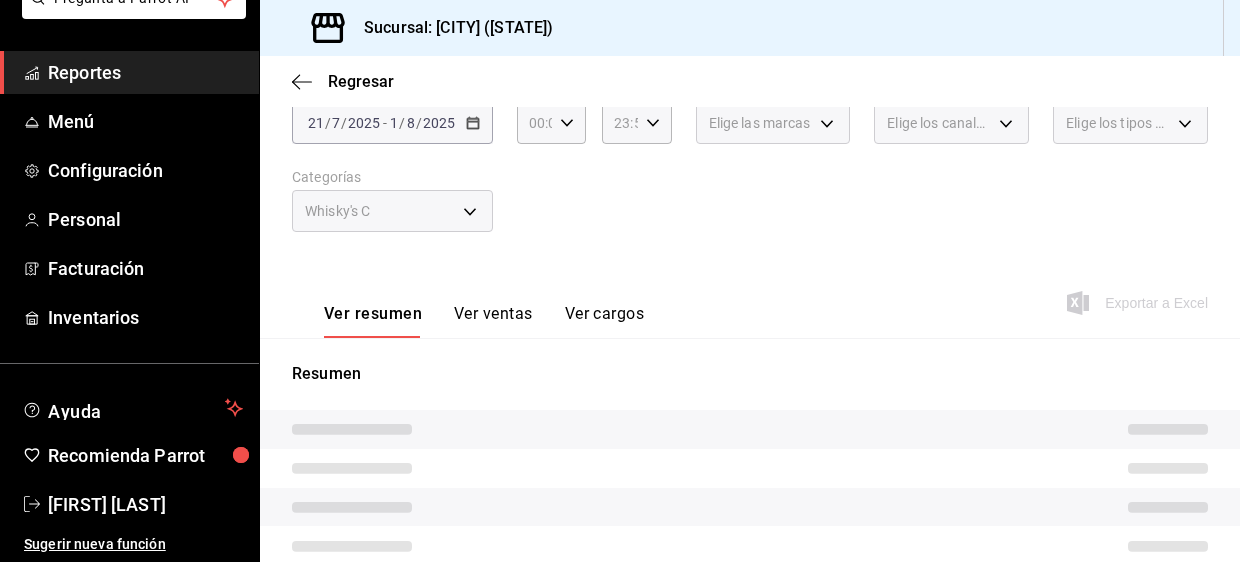 click on "Ver ventas" at bounding box center (493, 321) 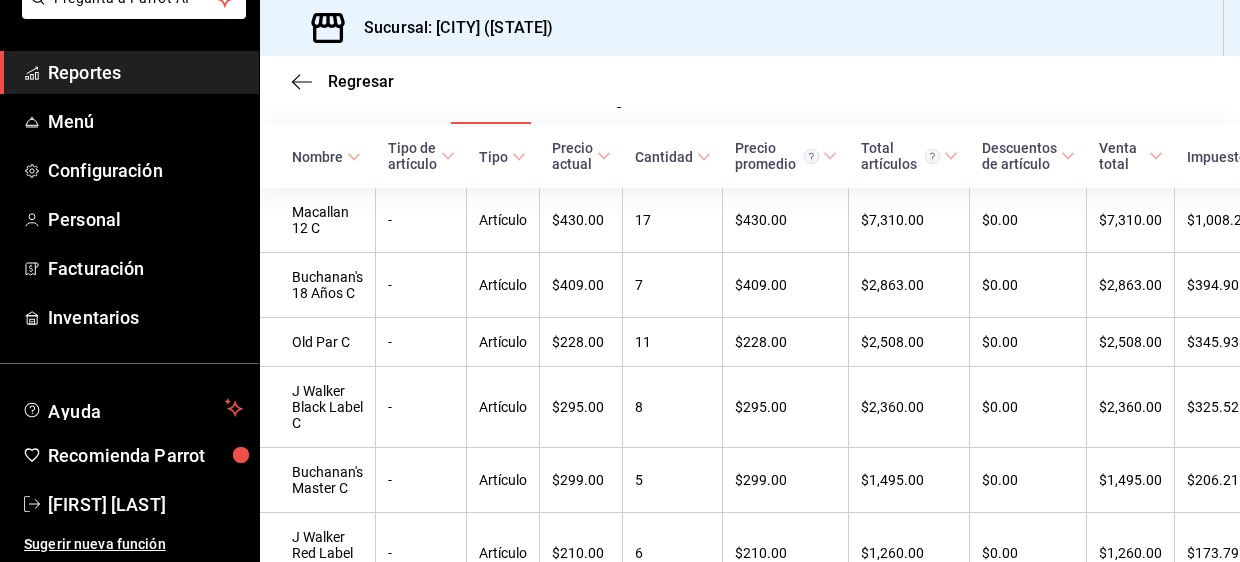 scroll, scrollTop: 338, scrollLeft: 0, axis: vertical 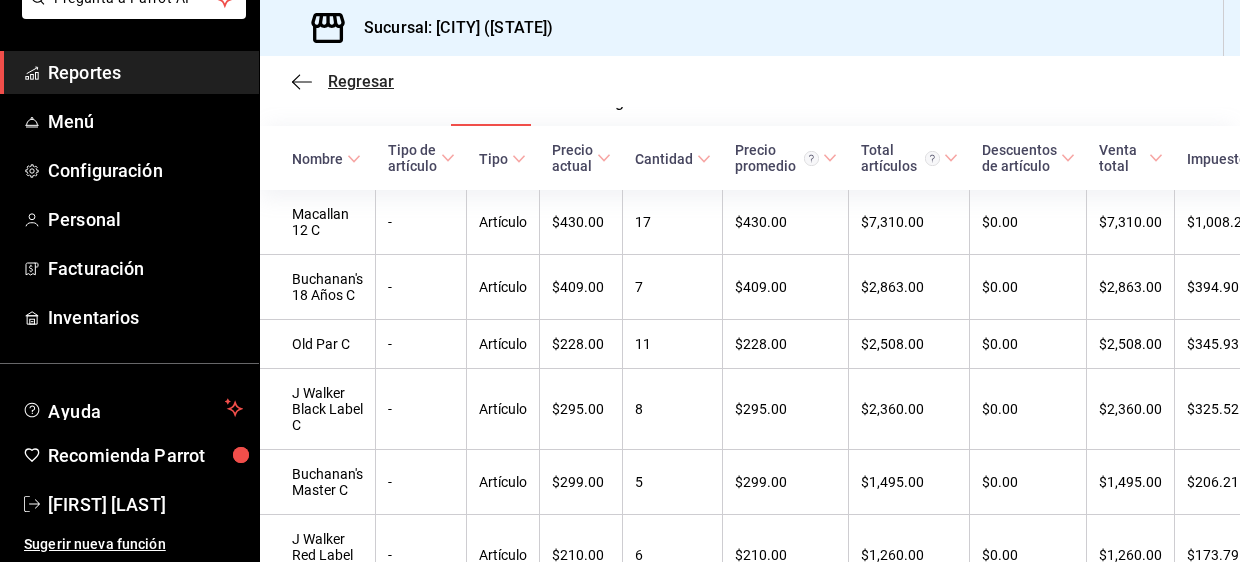 click 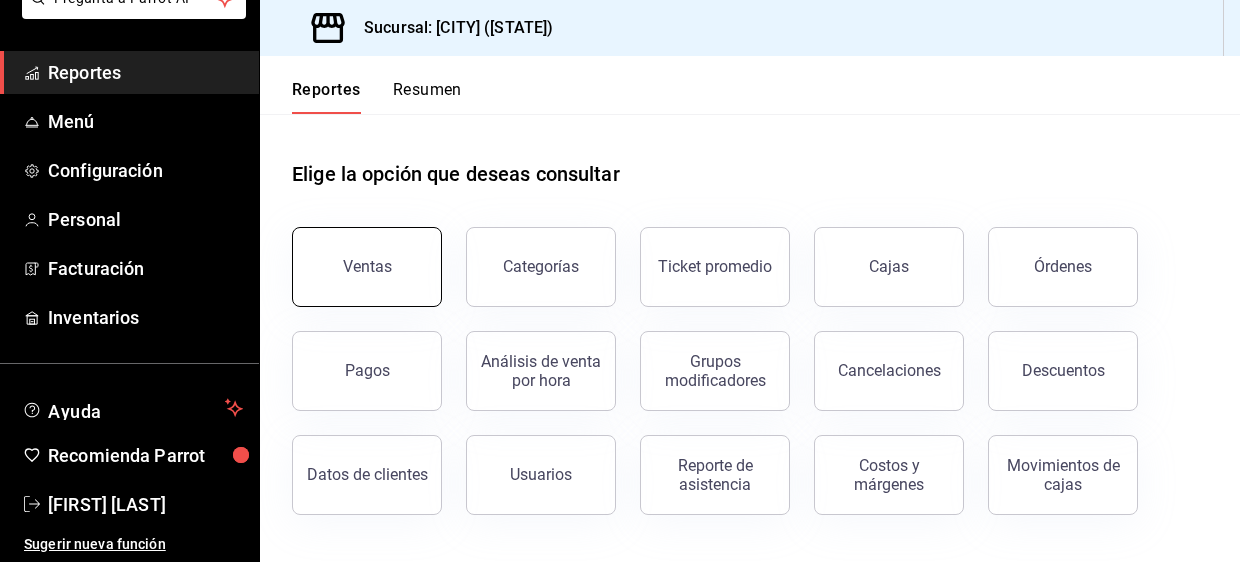 click on "Ventas" at bounding box center (367, 267) 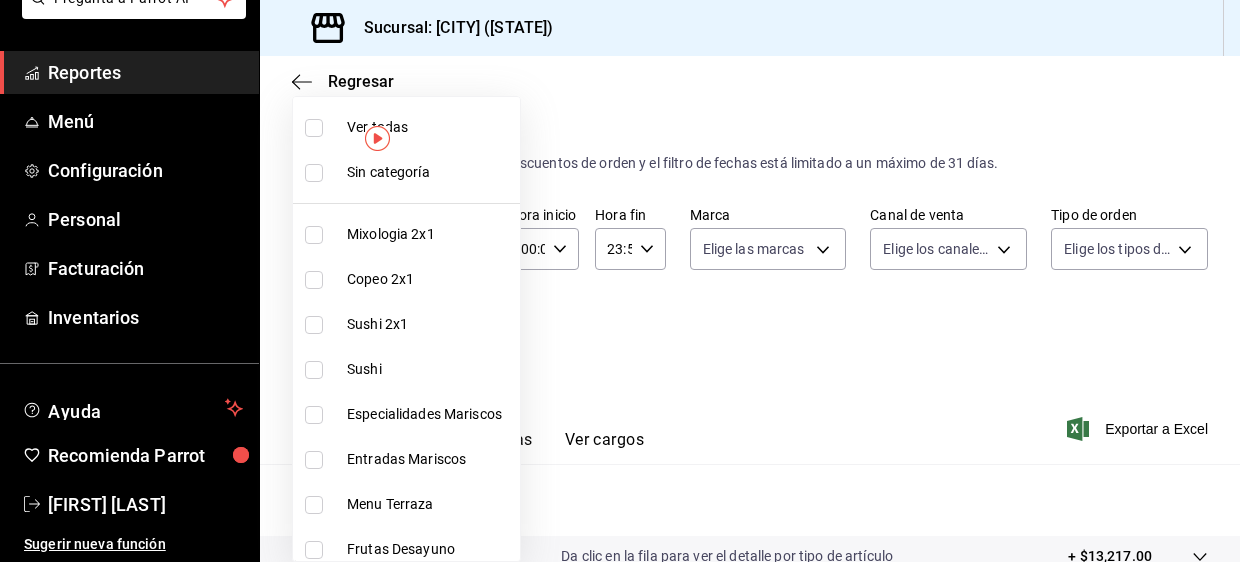 click on "Pregunta a Parrot AI Reportes   Menú   Configuración   Personal   Facturación   Inventarios   Ayuda   [FIRST] [LAST]" at bounding box center [620, 281] 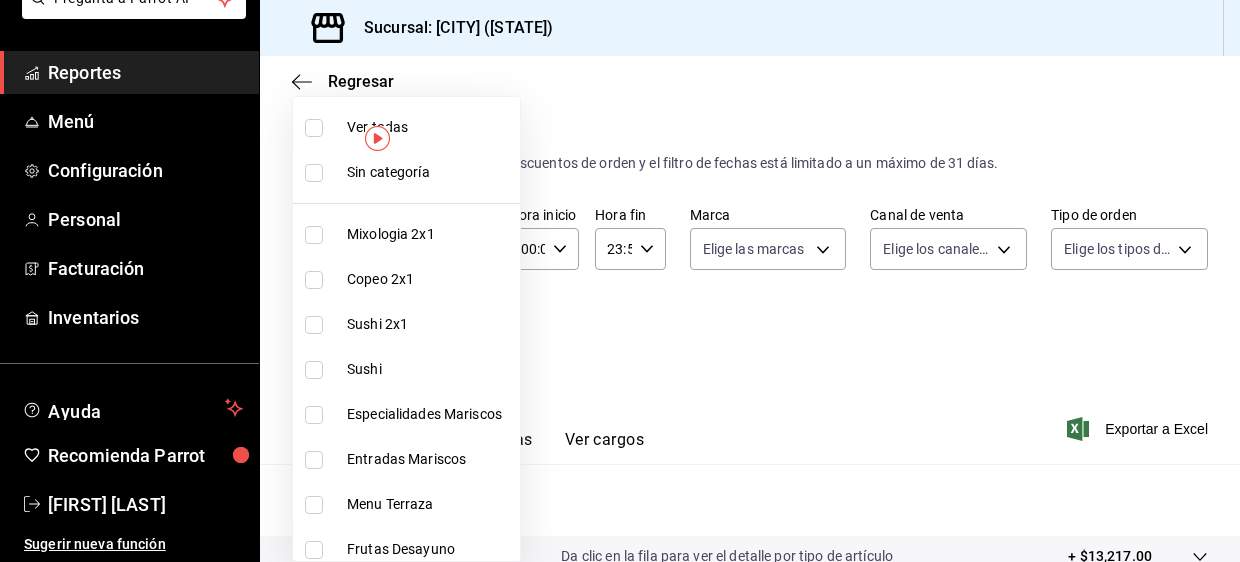 click at bounding box center [318, 280] 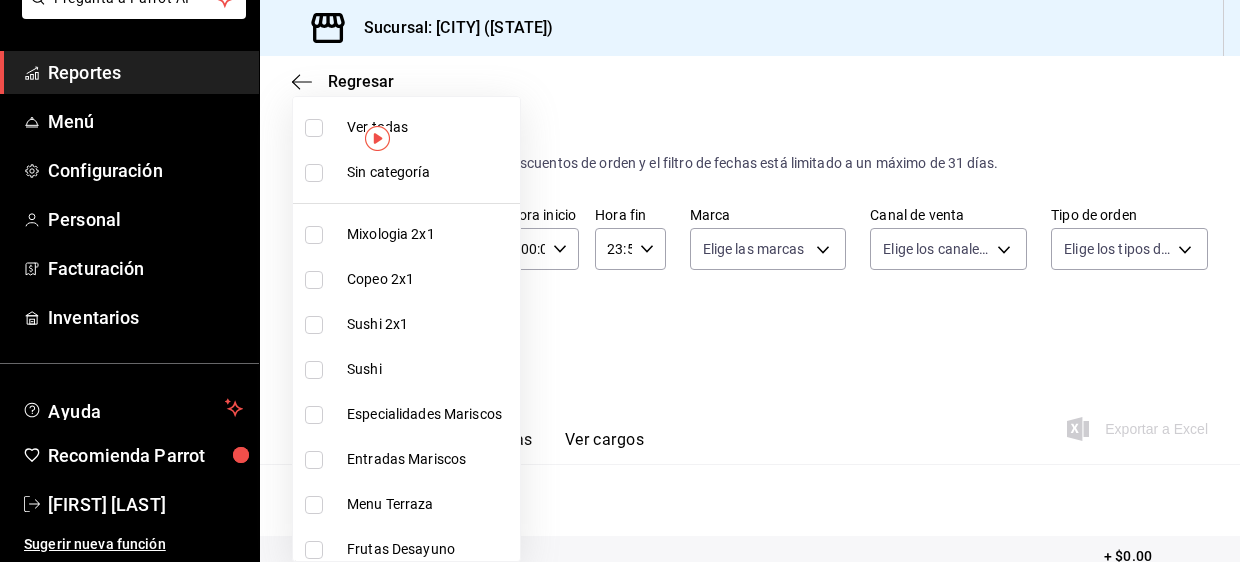 click at bounding box center (314, 280) 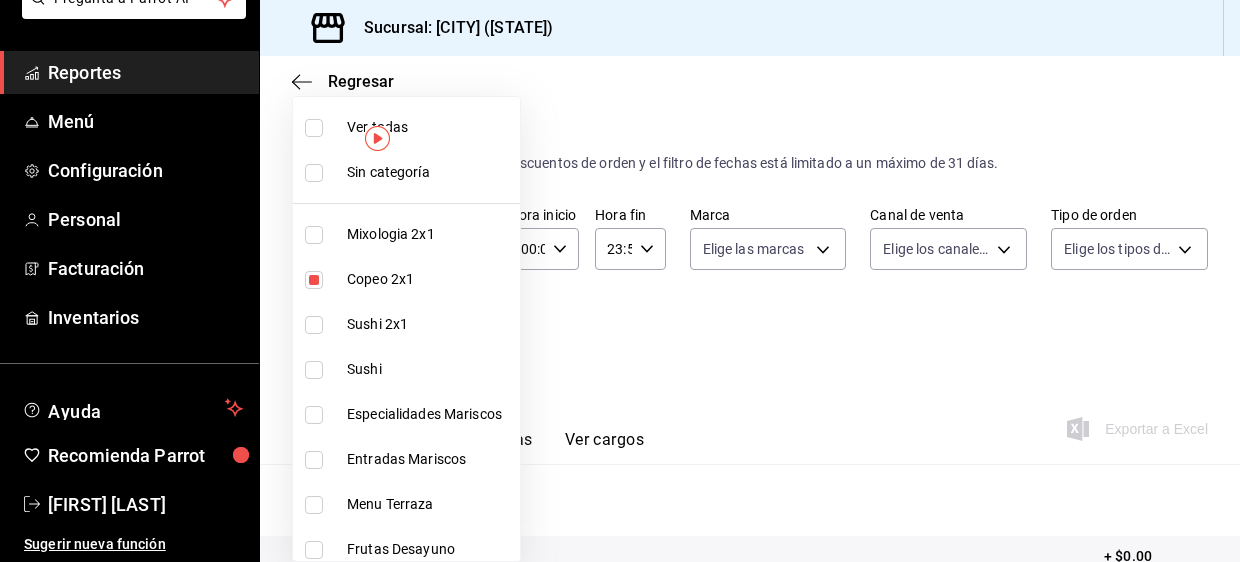click at bounding box center (620, 281) 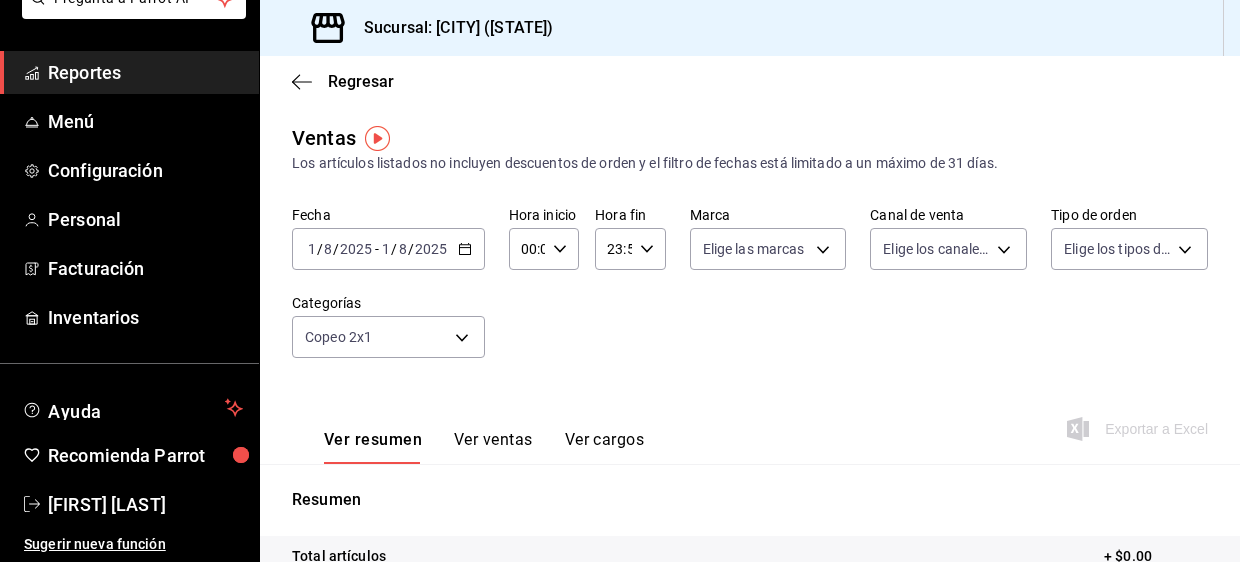 click on "Ver ventas" at bounding box center [493, 447] 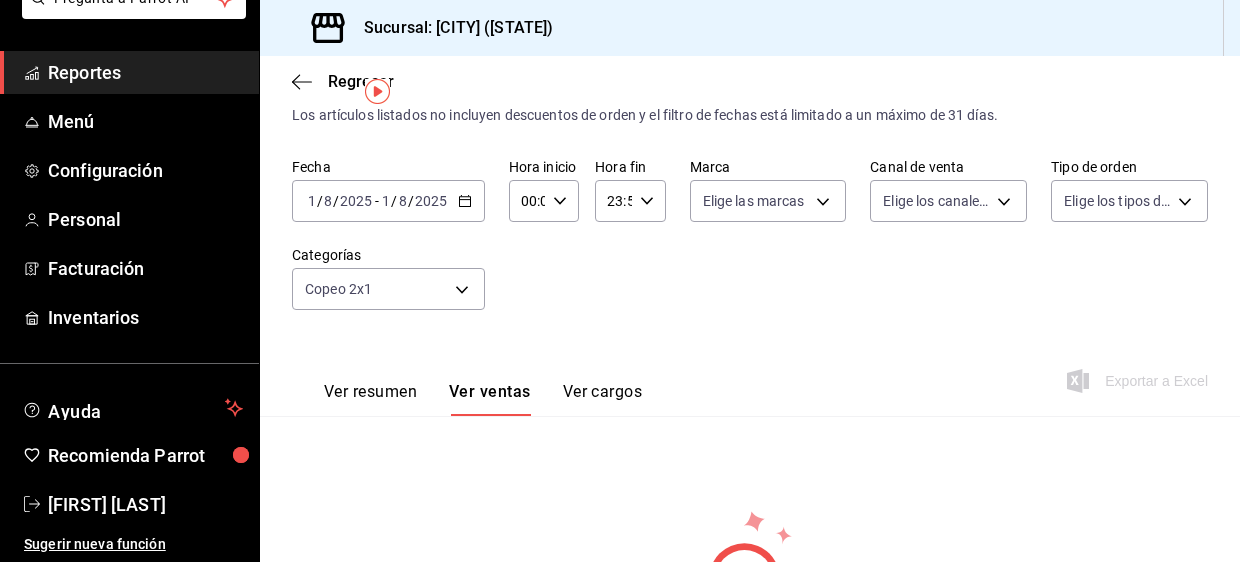 scroll, scrollTop: 46, scrollLeft: 0, axis: vertical 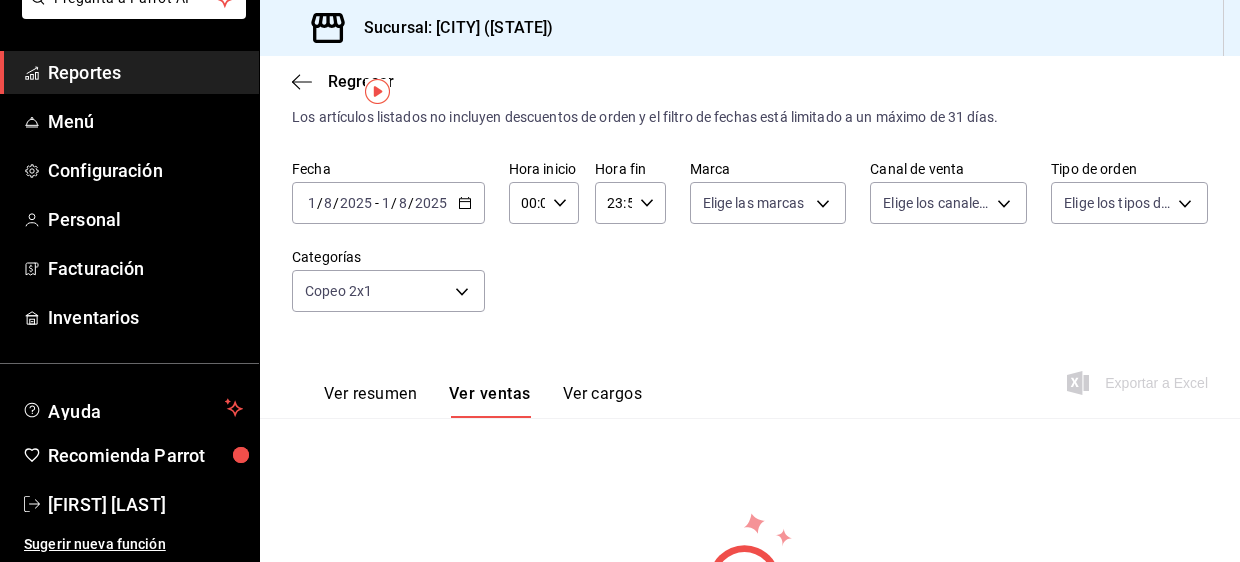 click on "2025-08-01 1 / 8 / 2025 - 2025-08-01 1 / 8 / 2025" at bounding box center (388, 203) 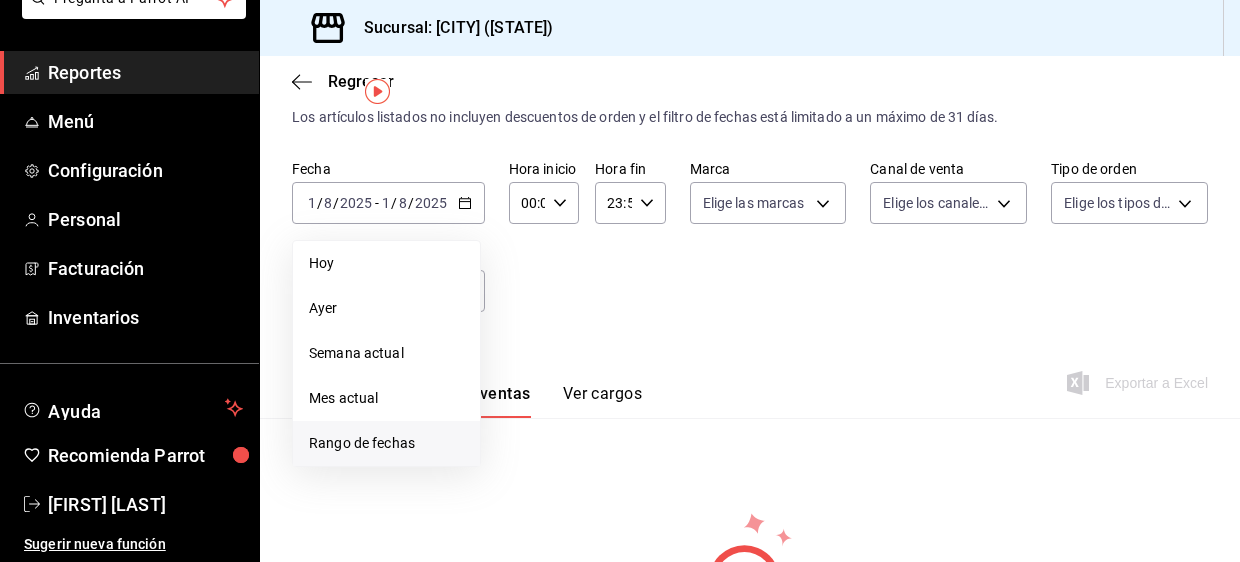 click on "Rango de fechas" at bounding box center [386, 443] 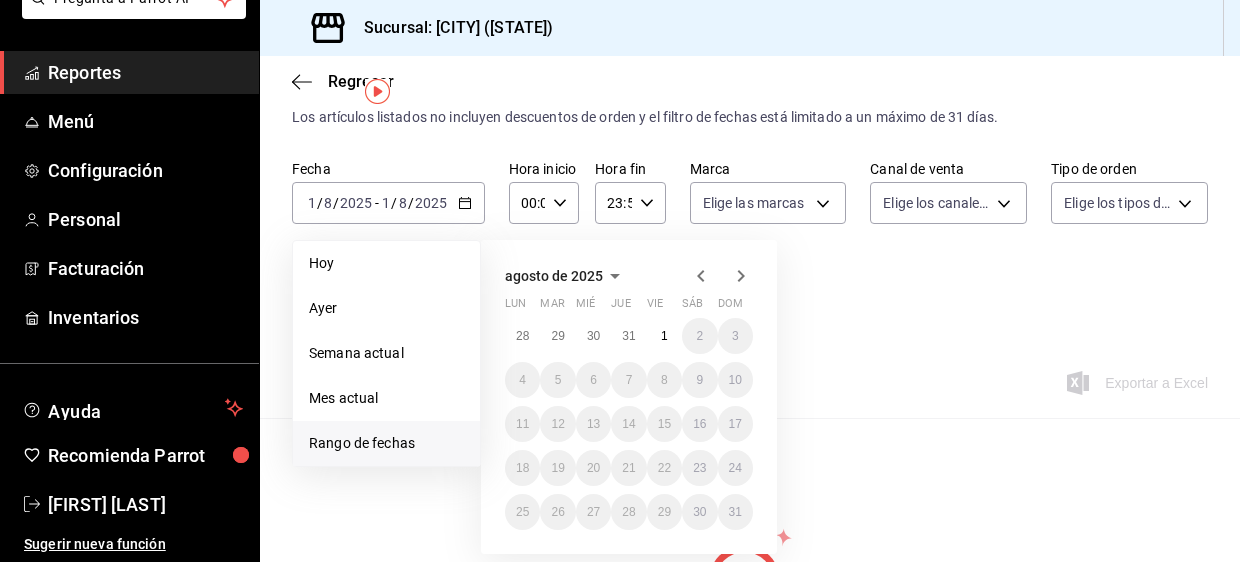 click 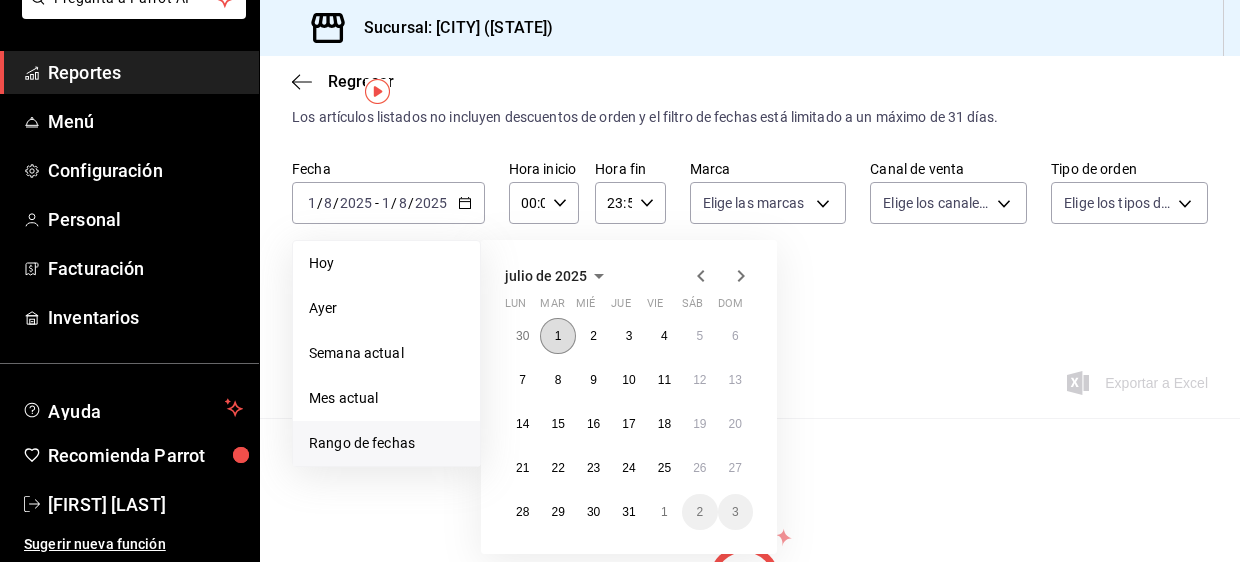 click on "1" at bounding box center (557, 336) 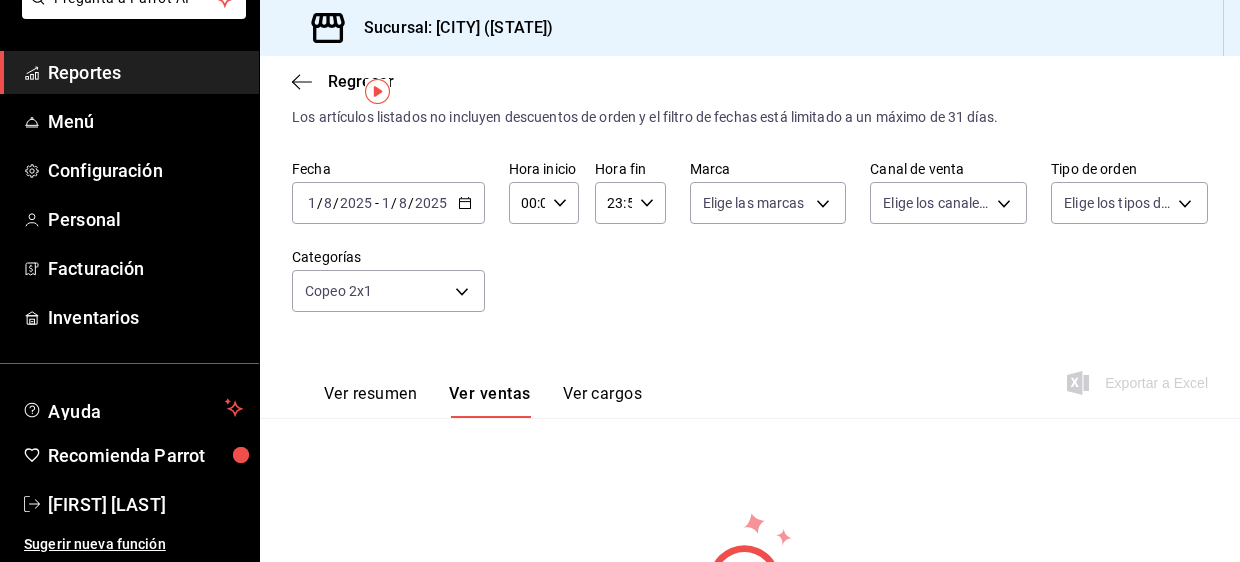 click 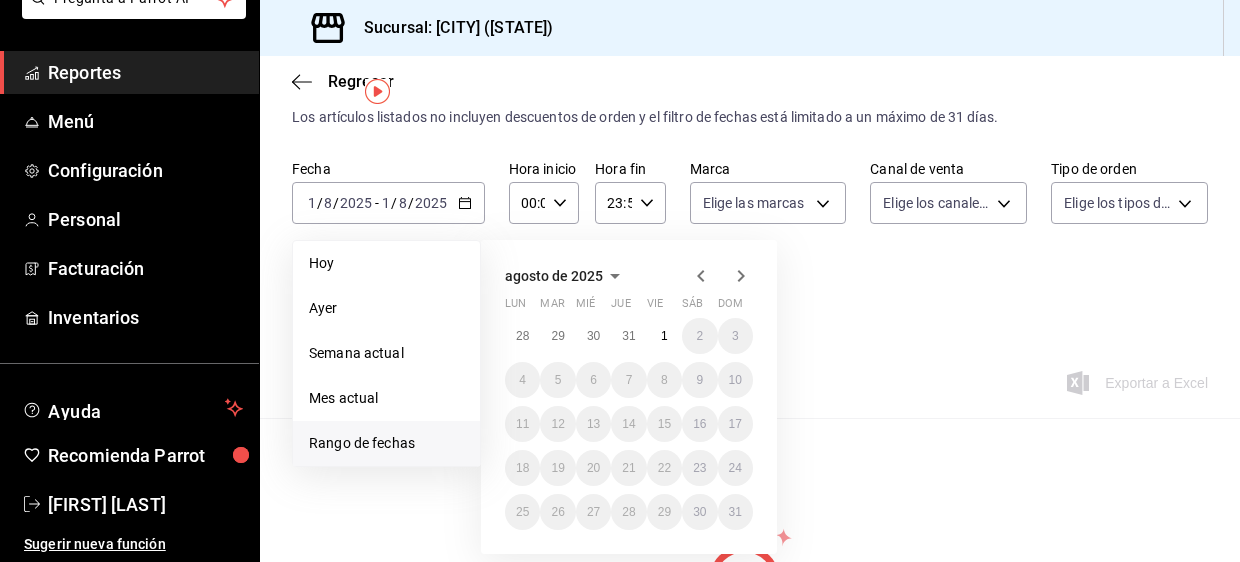 click on "Rango de fechas" at bounding box center (386, 443) 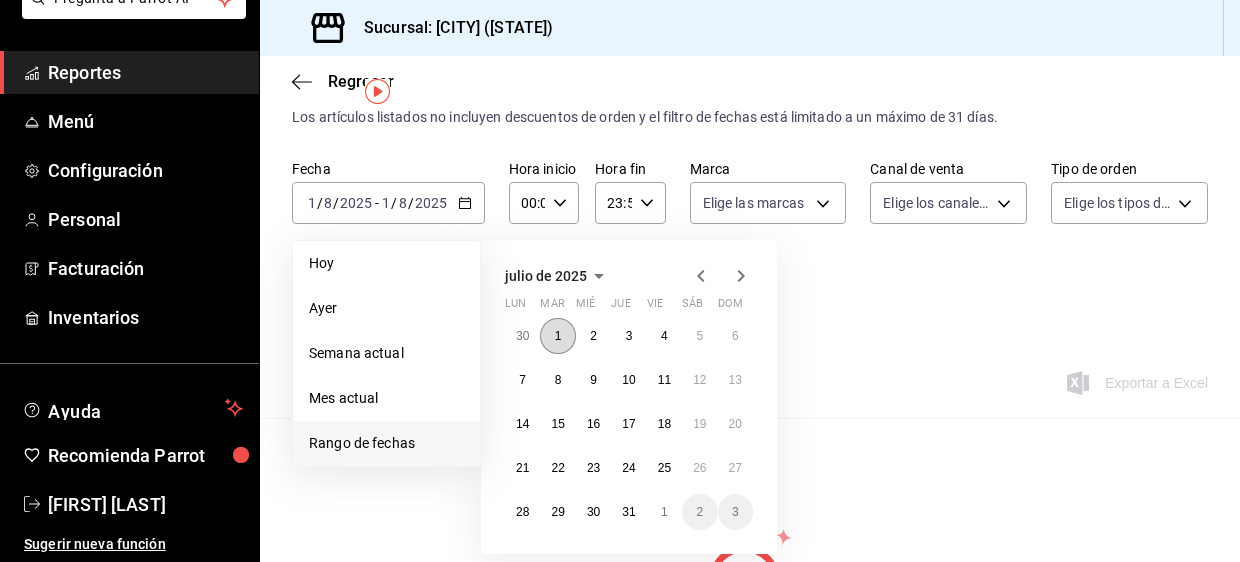 click on "1" at bounding box center (558, 336) 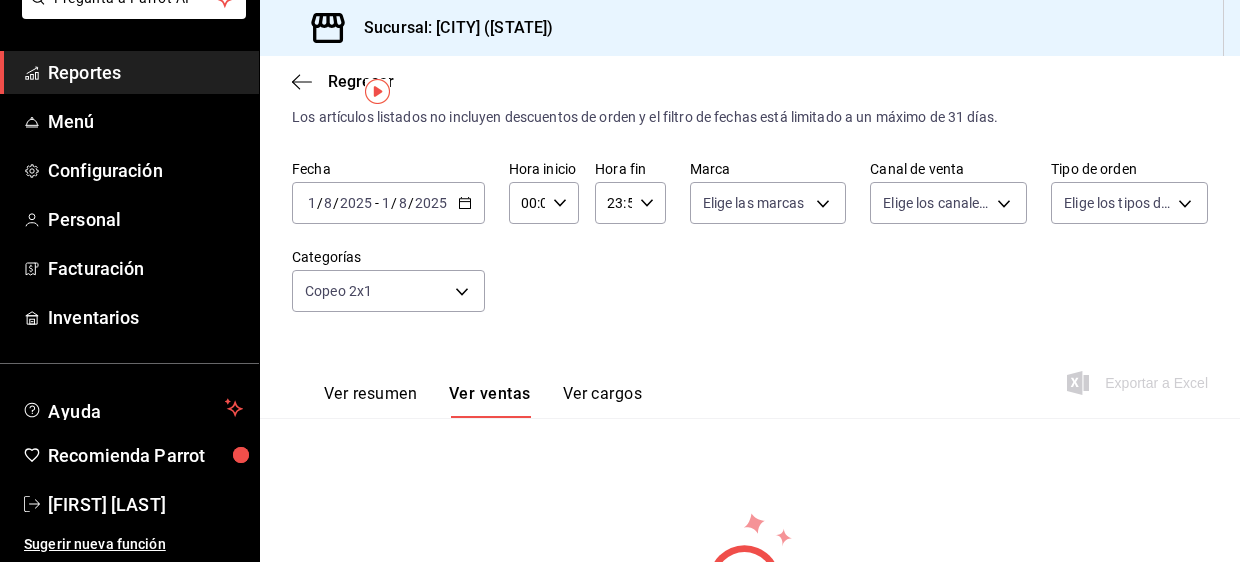 click 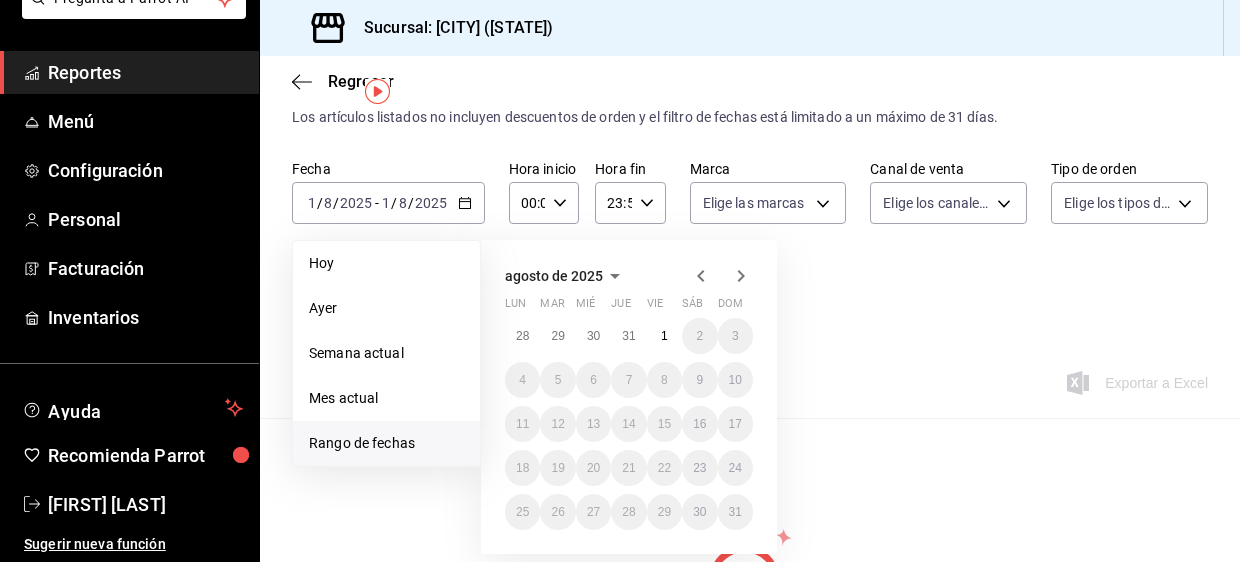 click on "Rango de fechas" at bounding box center (386, 443) 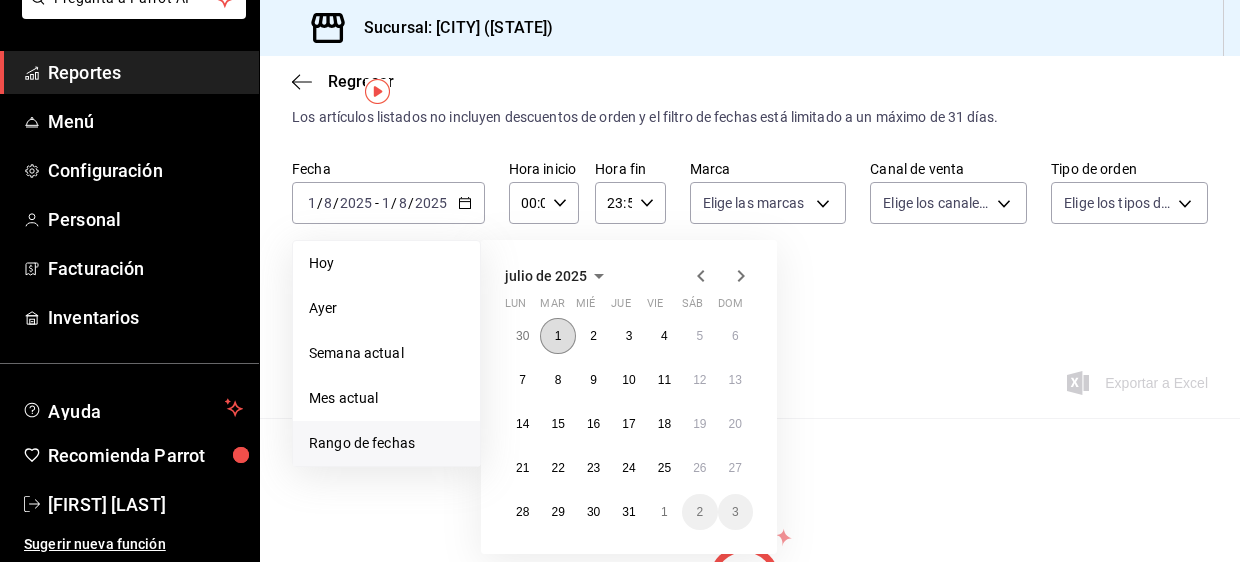 click on "1" at bounding box center [558, 336] 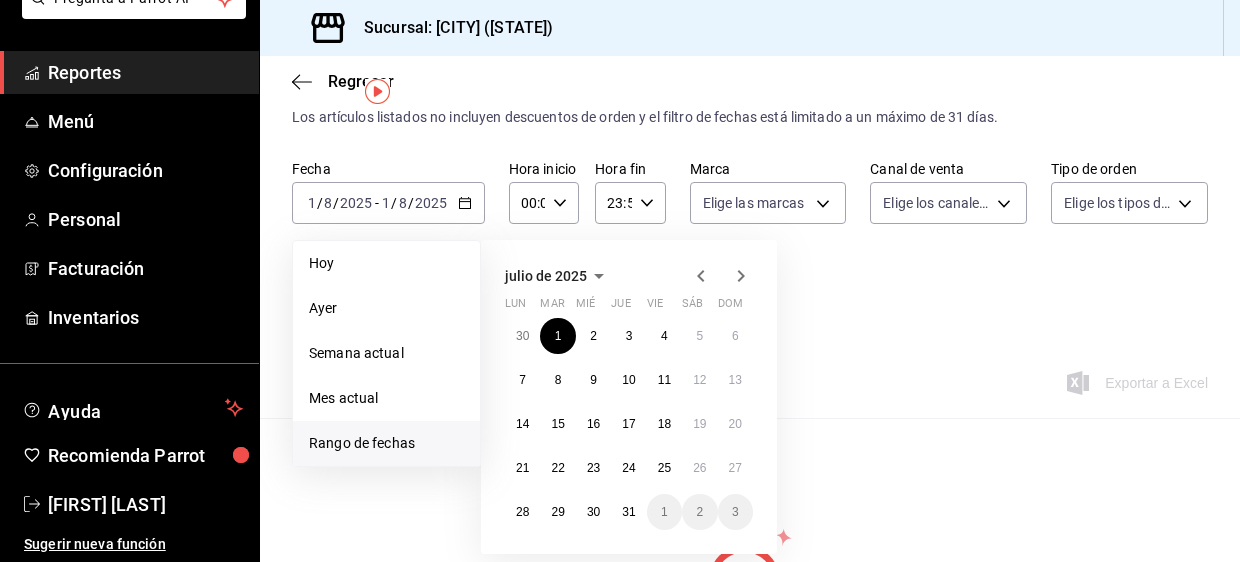 click on "Rango de fechas" at bounding box center (386, 443) 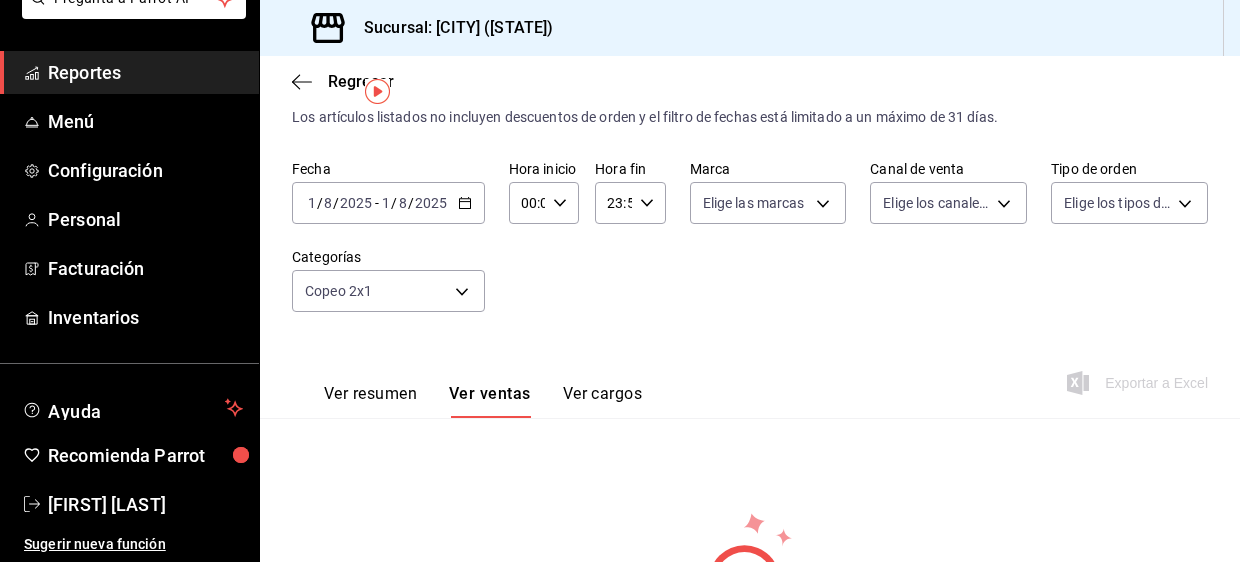 click 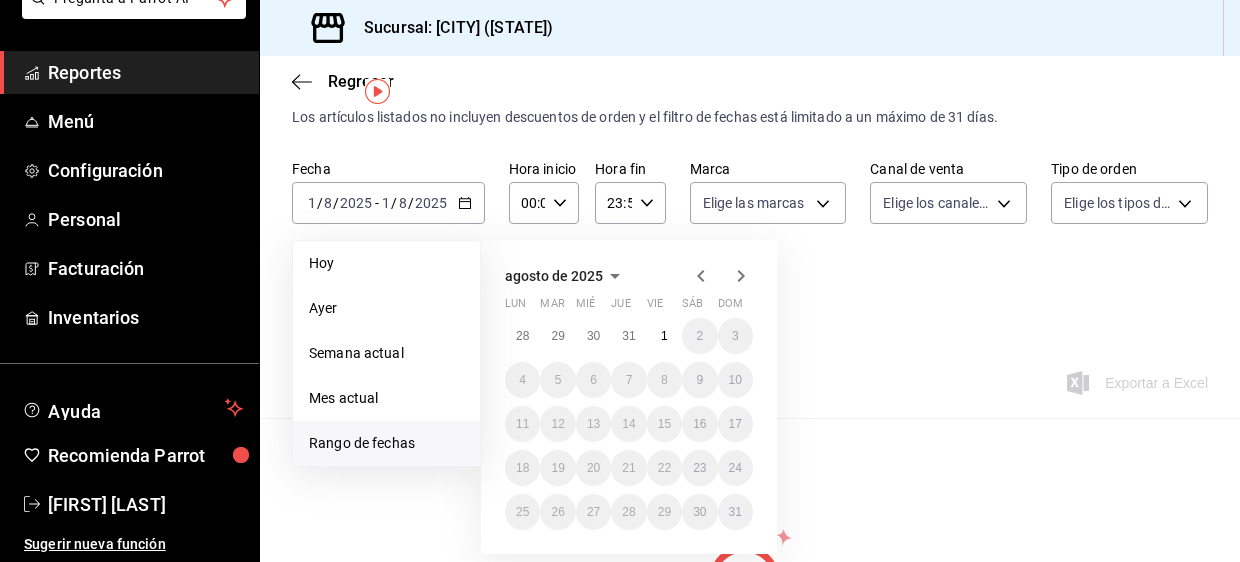 click 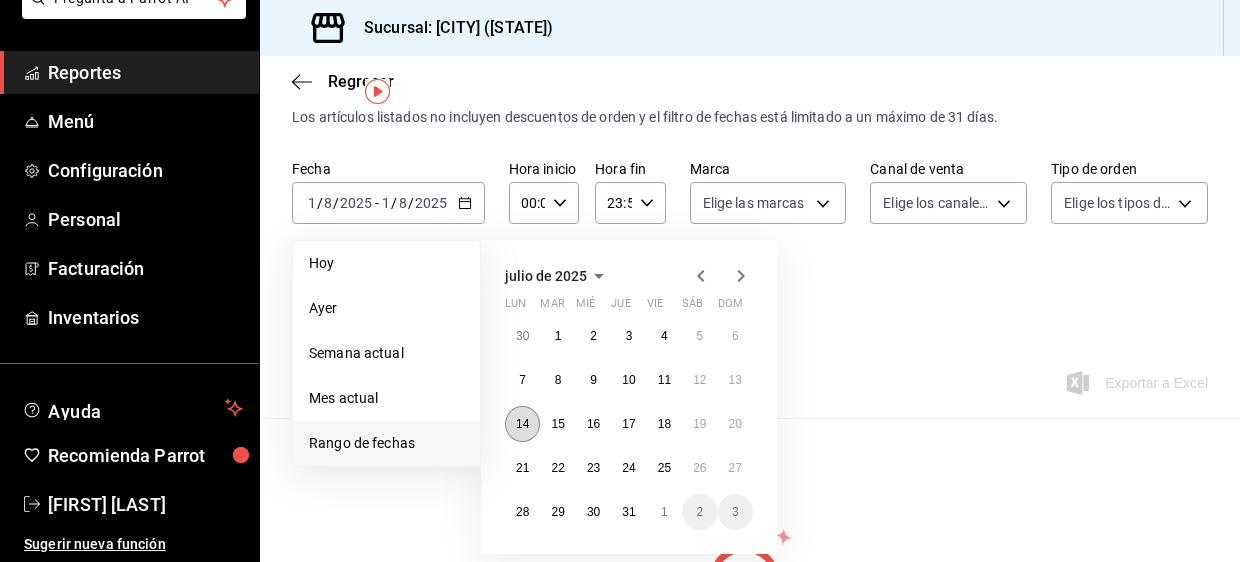 click on "14" at bounding box center [522, 424] 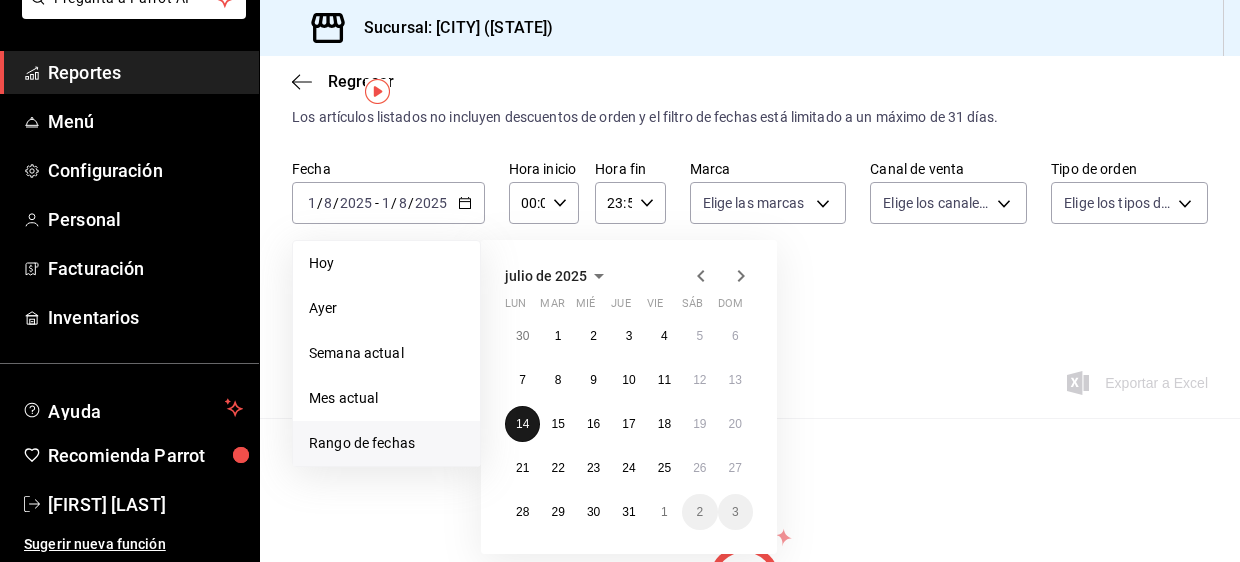 click on "14" at bounding box center (522, 424) 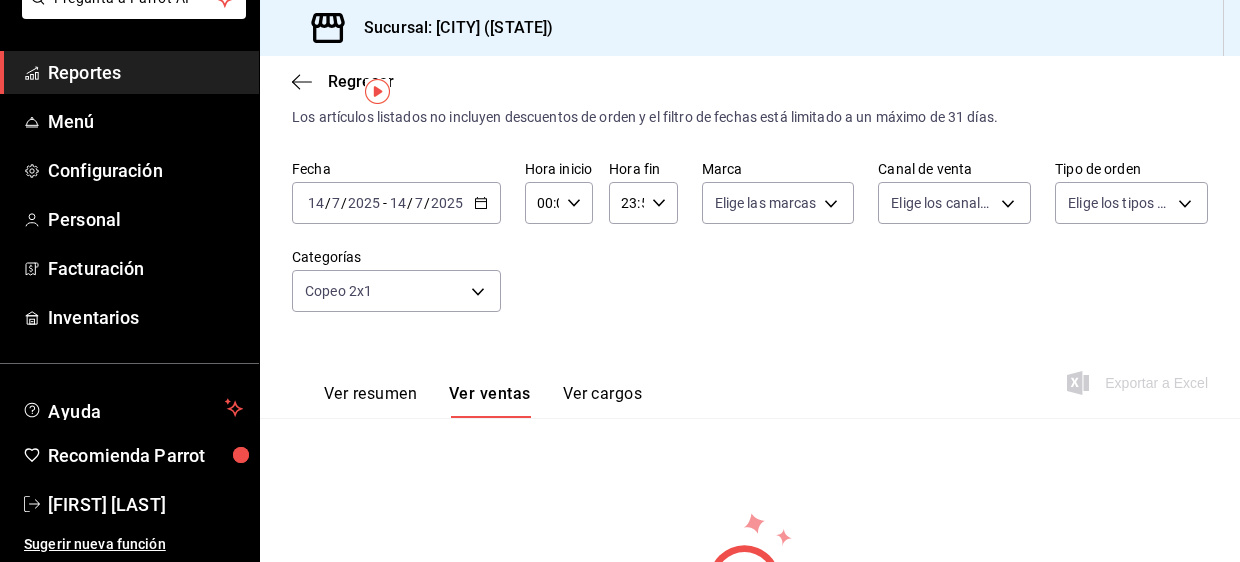click on "[DATE] [TIME] / [DATE] - [DATE] [TIME]" at bounding box center [396, 203] 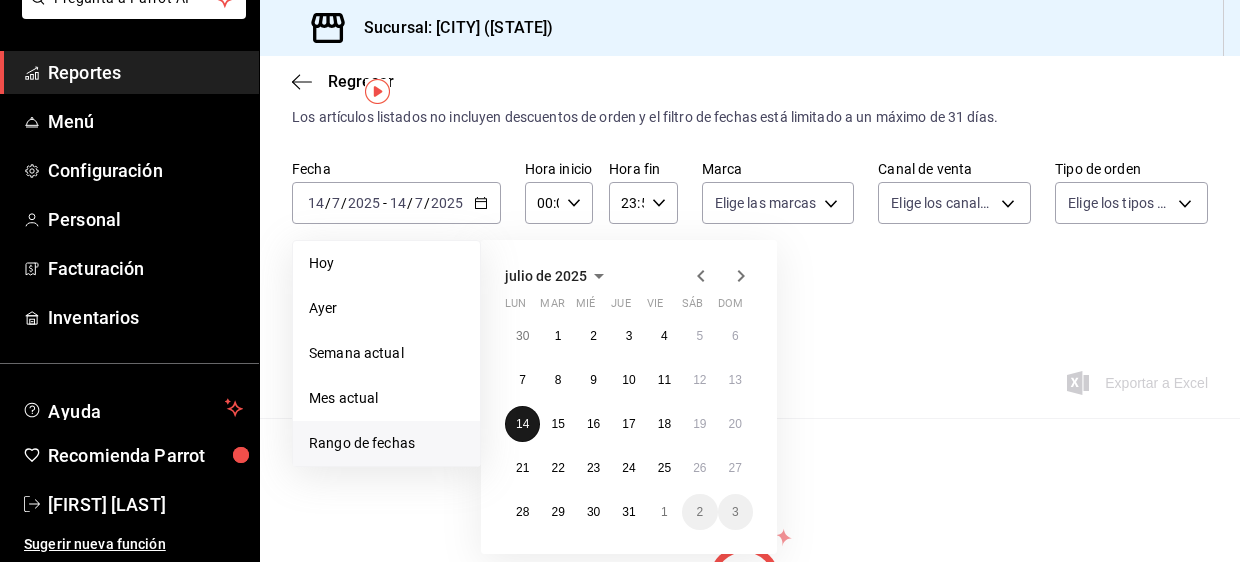 click on "14" at bounding box center [522, 424] 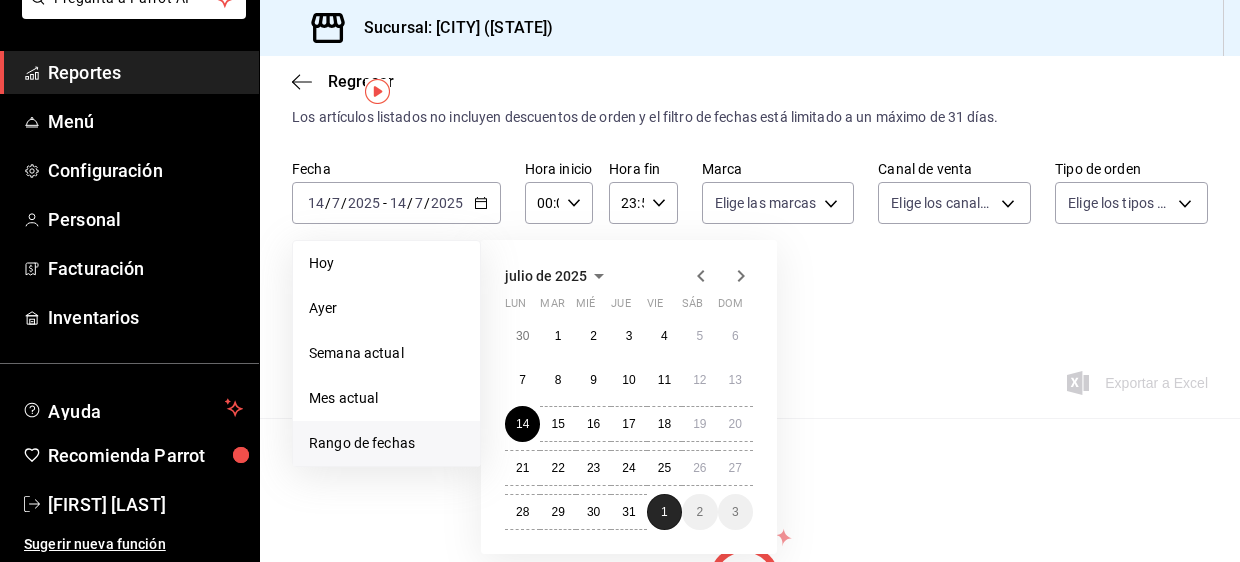 click on "1" at bounding box center [664, 512] 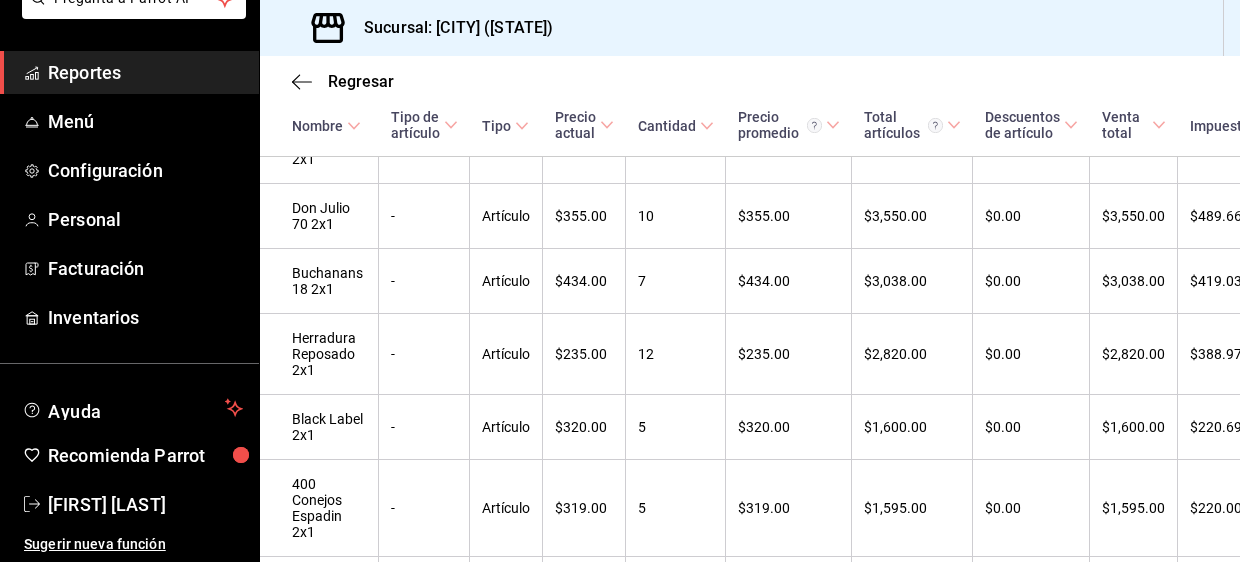scroll, scrollTop: 0, scrollLeft: 0, axis: both 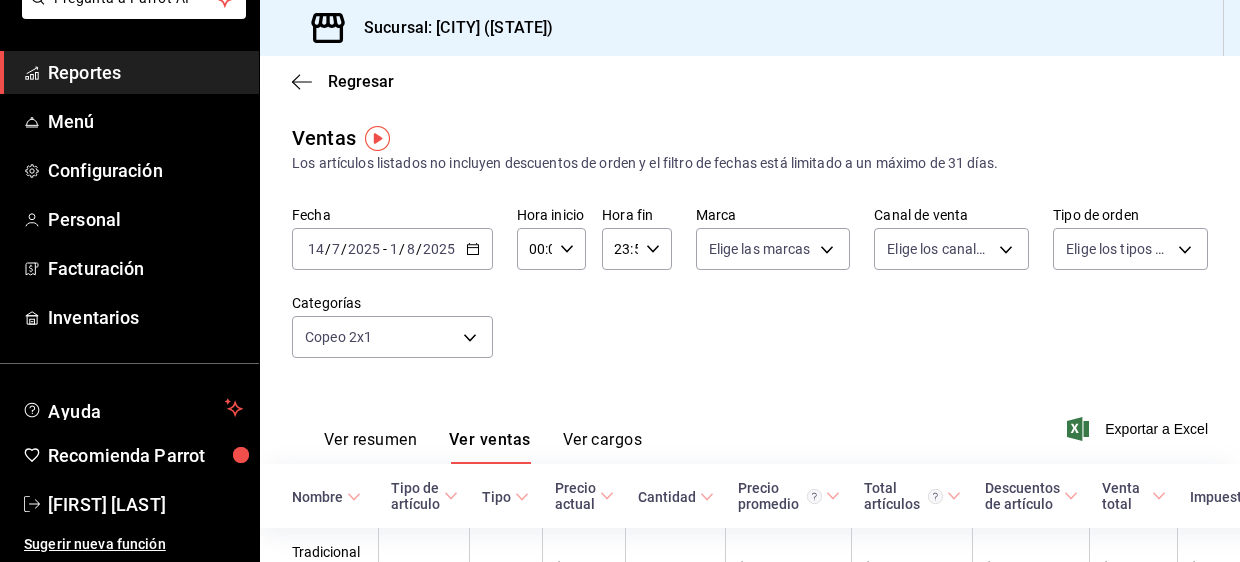 click 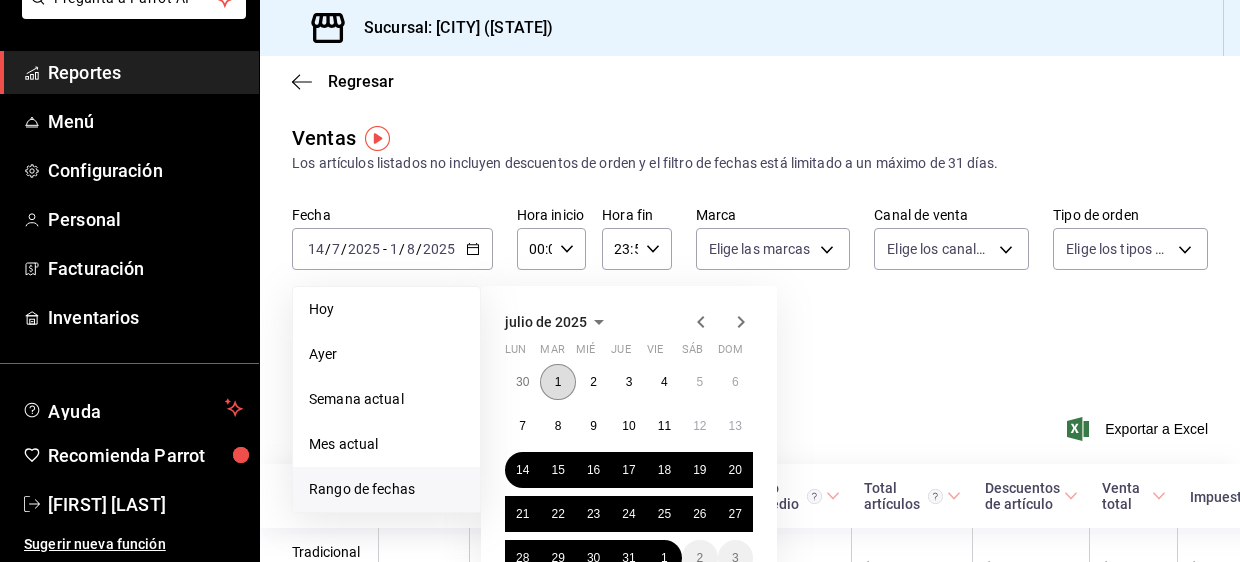 click on "1" at bounding box center [558, 382] 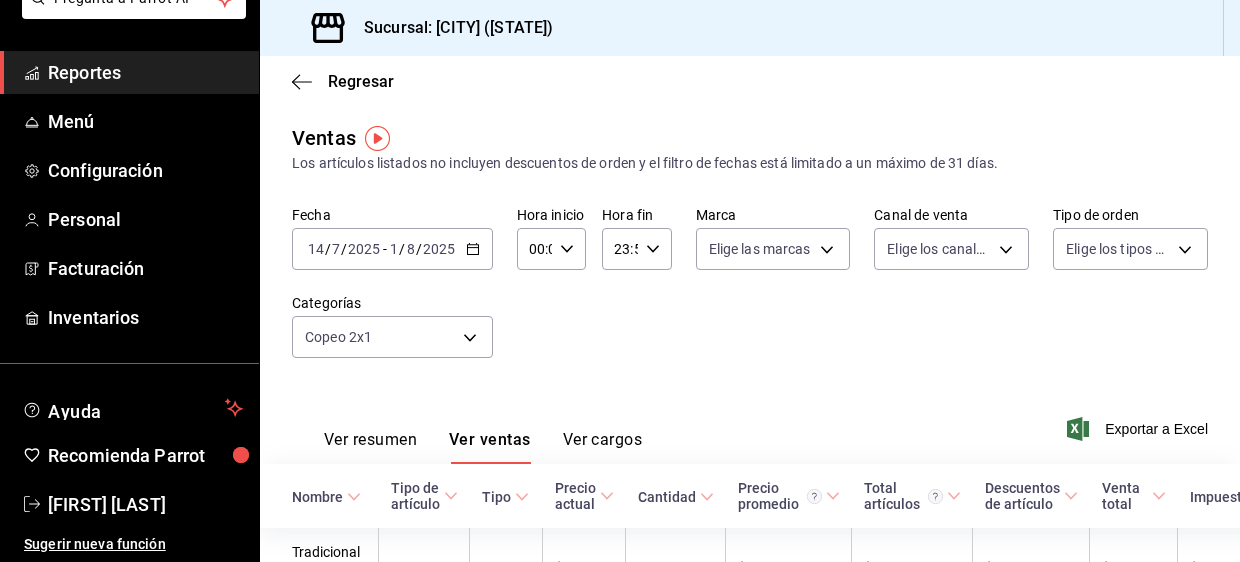 click 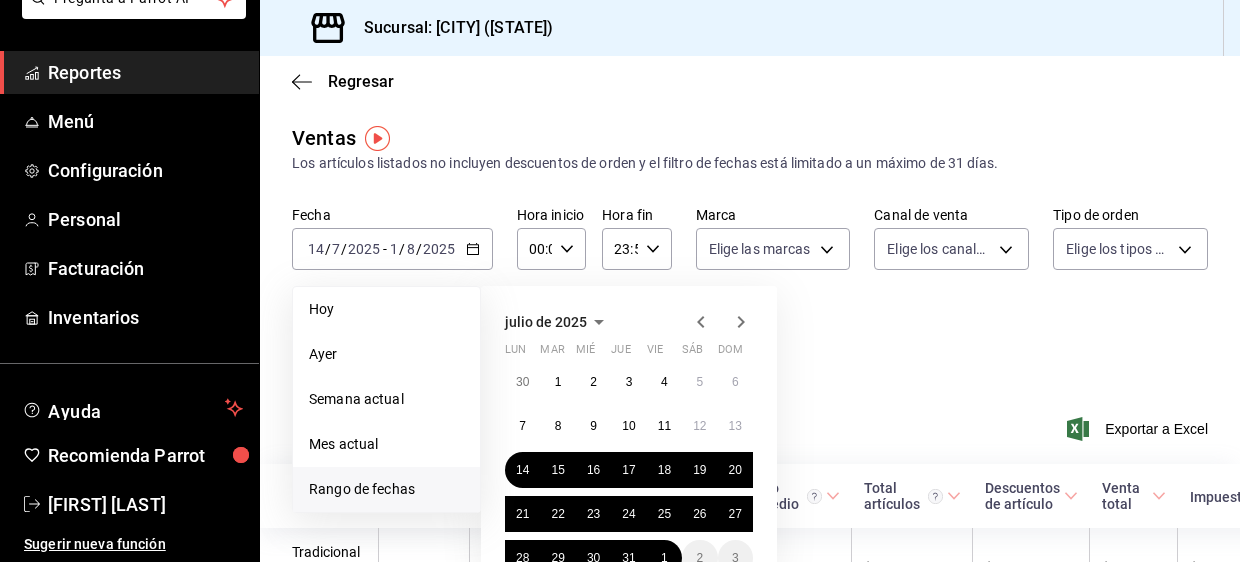 click on "Rango de fechas" at bounding box center [386, 489] 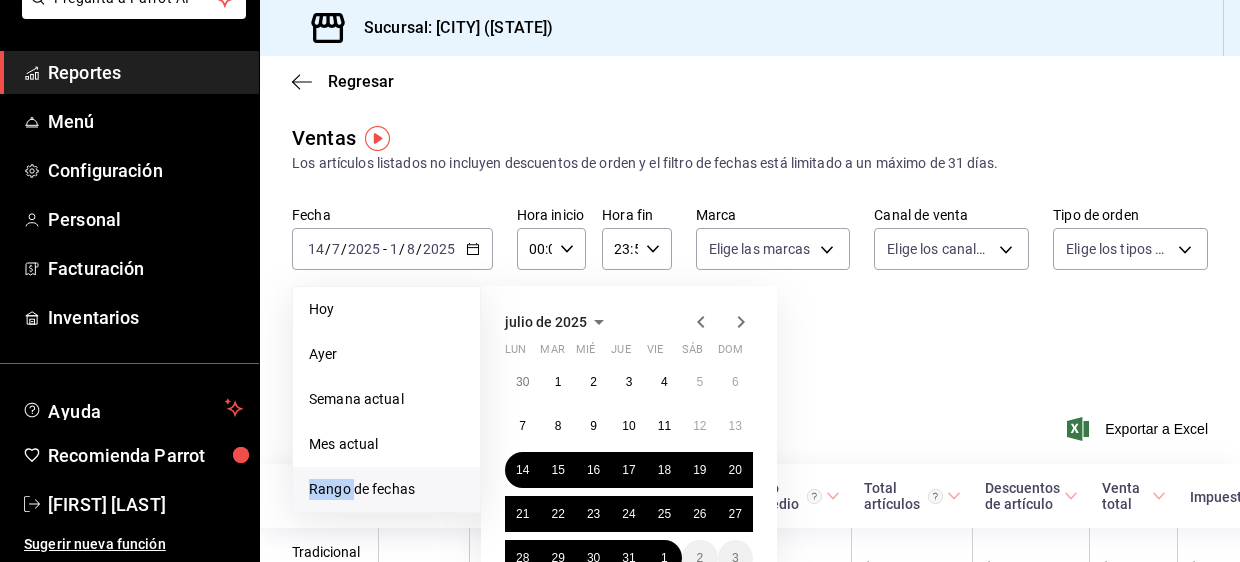 click on "Rango de fechas" at bounding box center [386, 489] 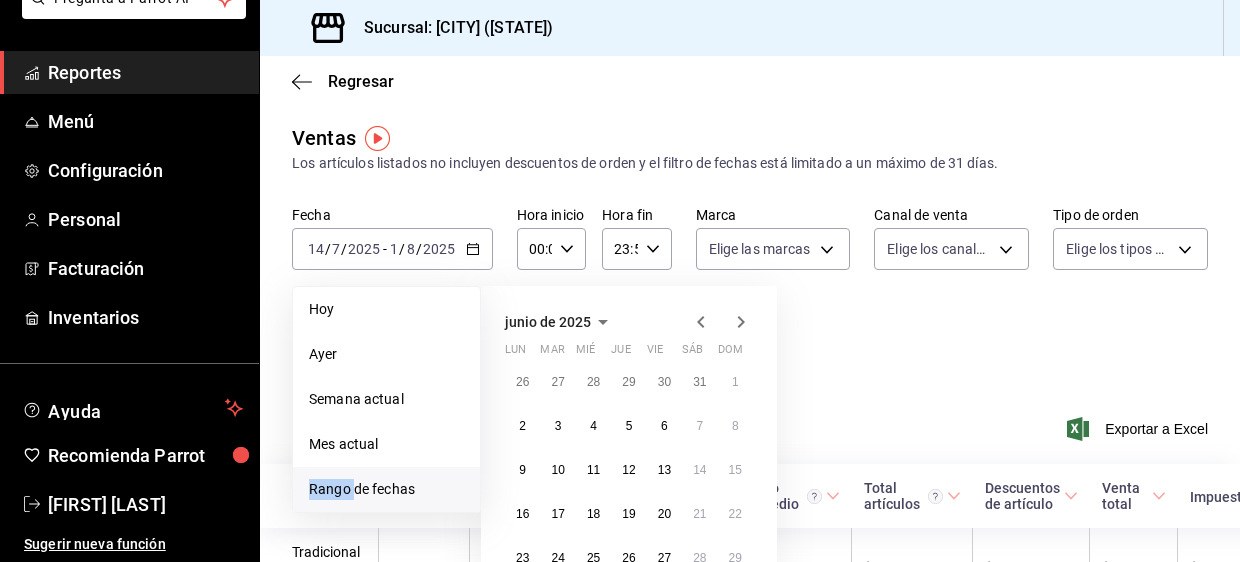 click 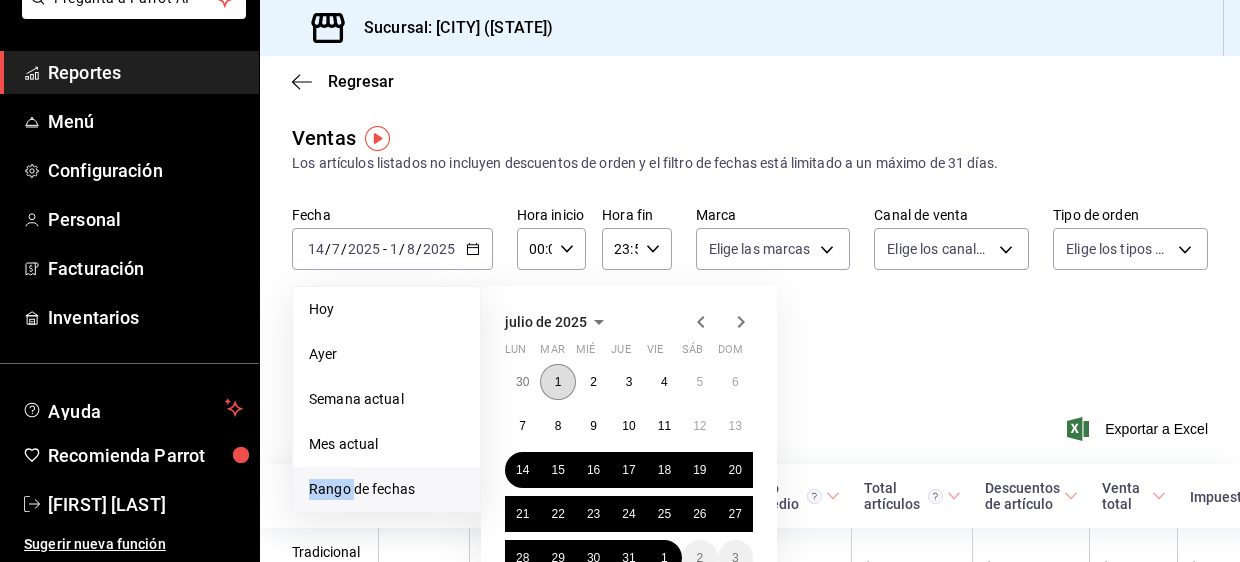 click on "1" at bounding box center [558, 382] 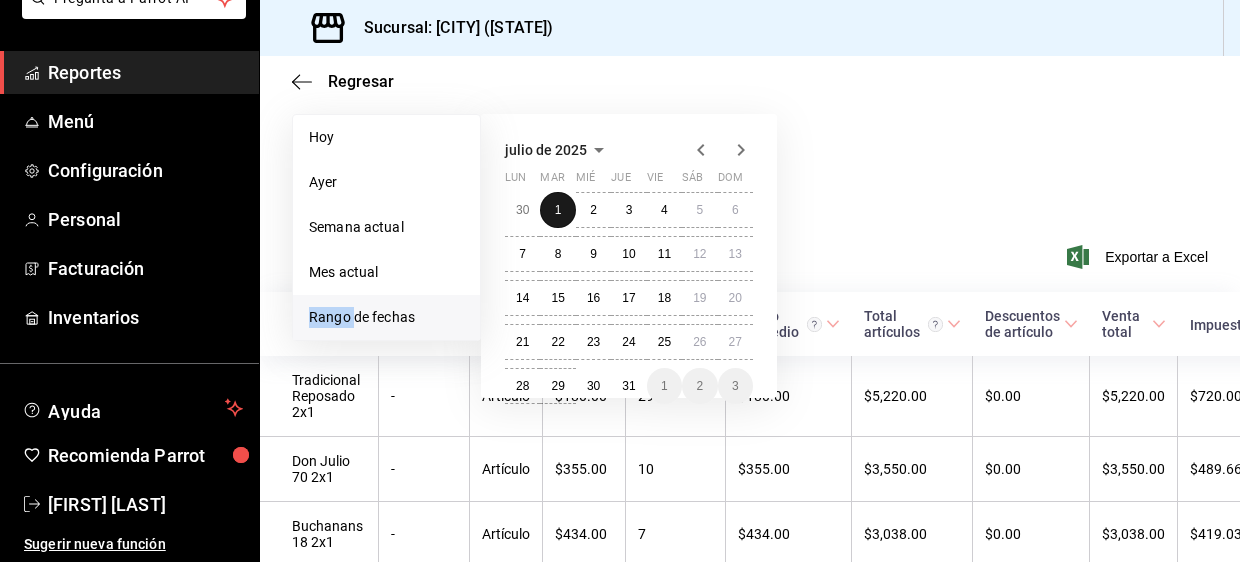 scroll, scrollTop: 177, scrollLeft: 0, axis: vertical 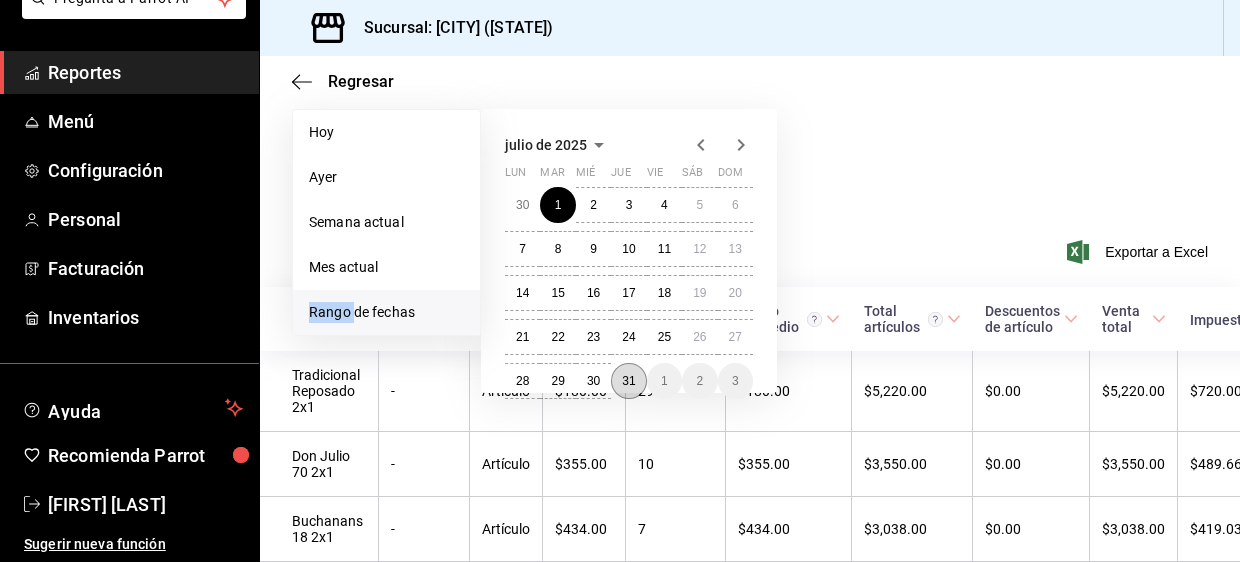 click on "31" at bounding box center [628, 381] 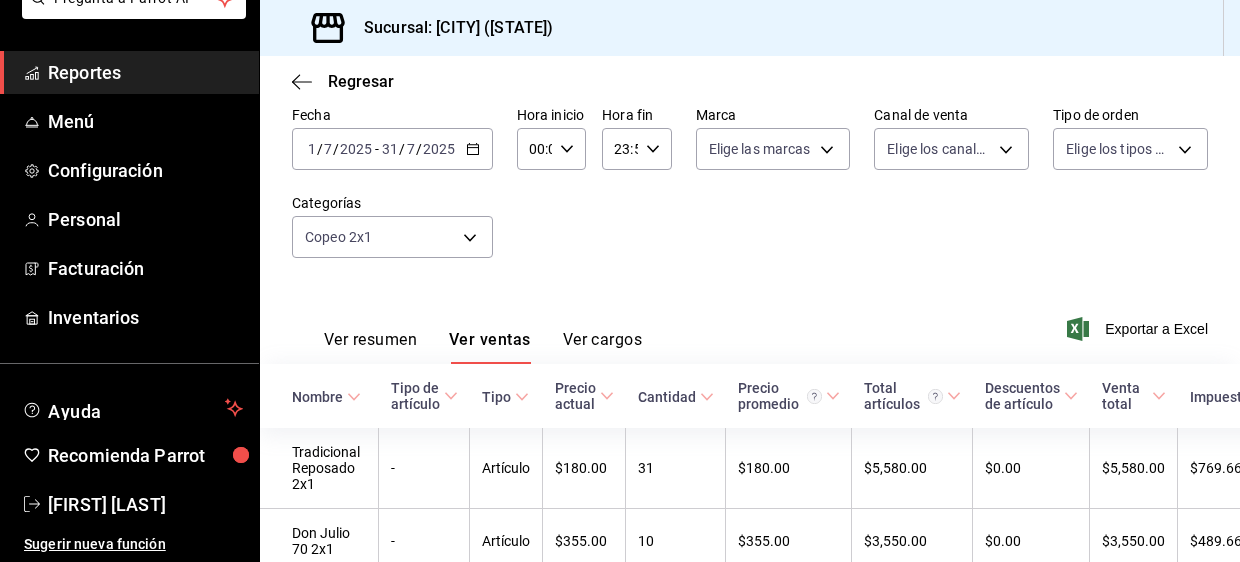 scroll, scrollTop: 0, scrollLeft: 0, axis: both 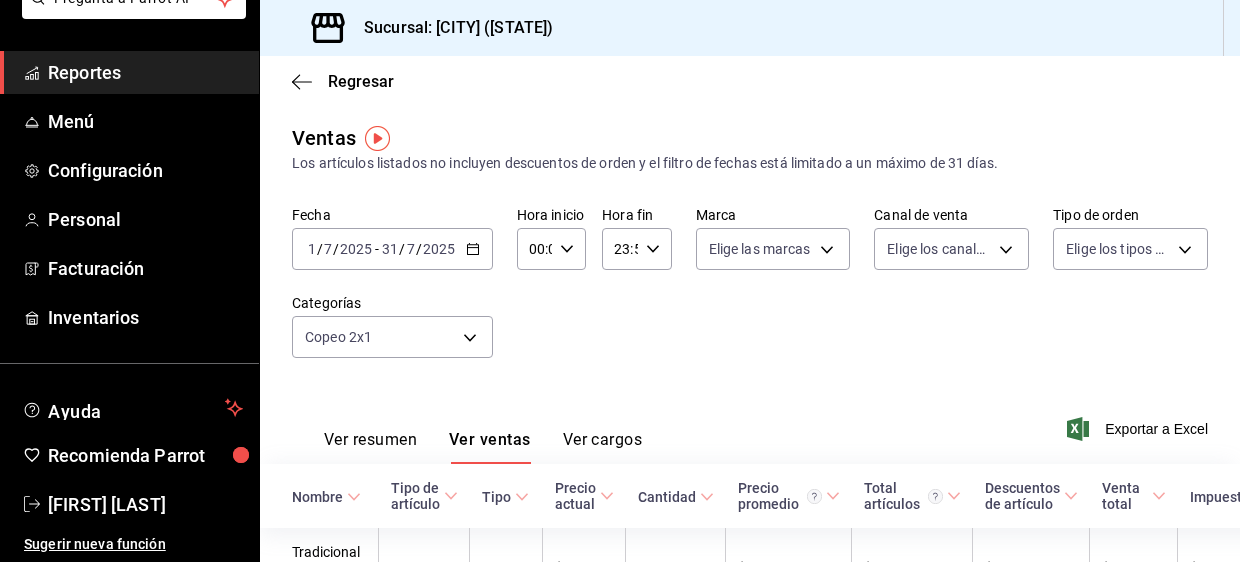 click 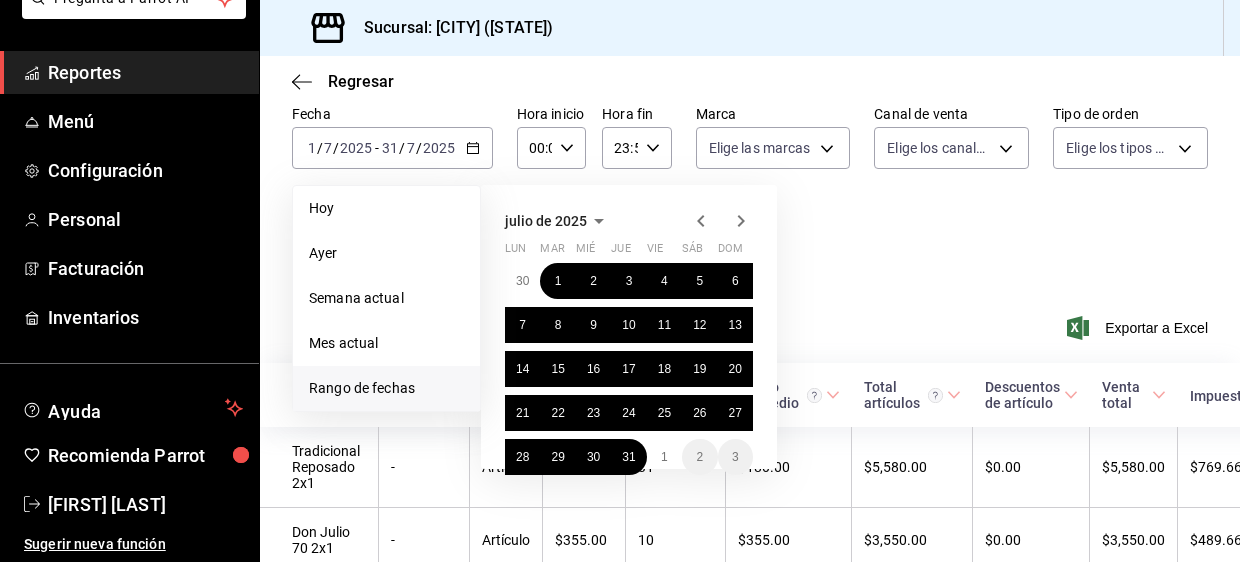 scroll, scrollTop: 112, scrollLeft: 0, axis: vertical 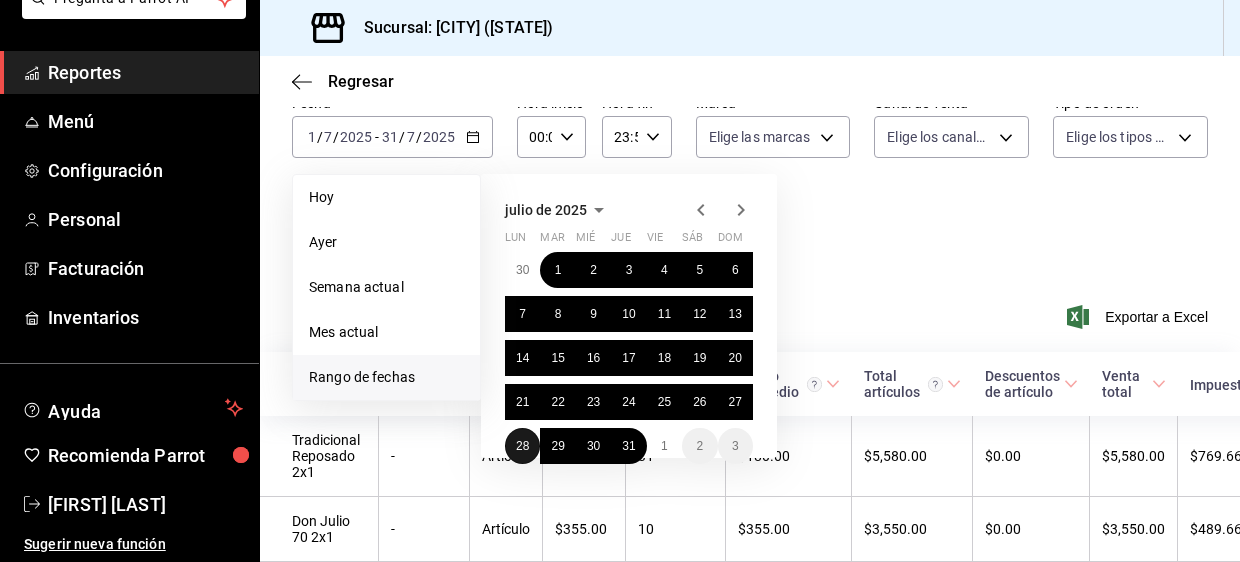 click on "28" at bounding box center (522, 446) 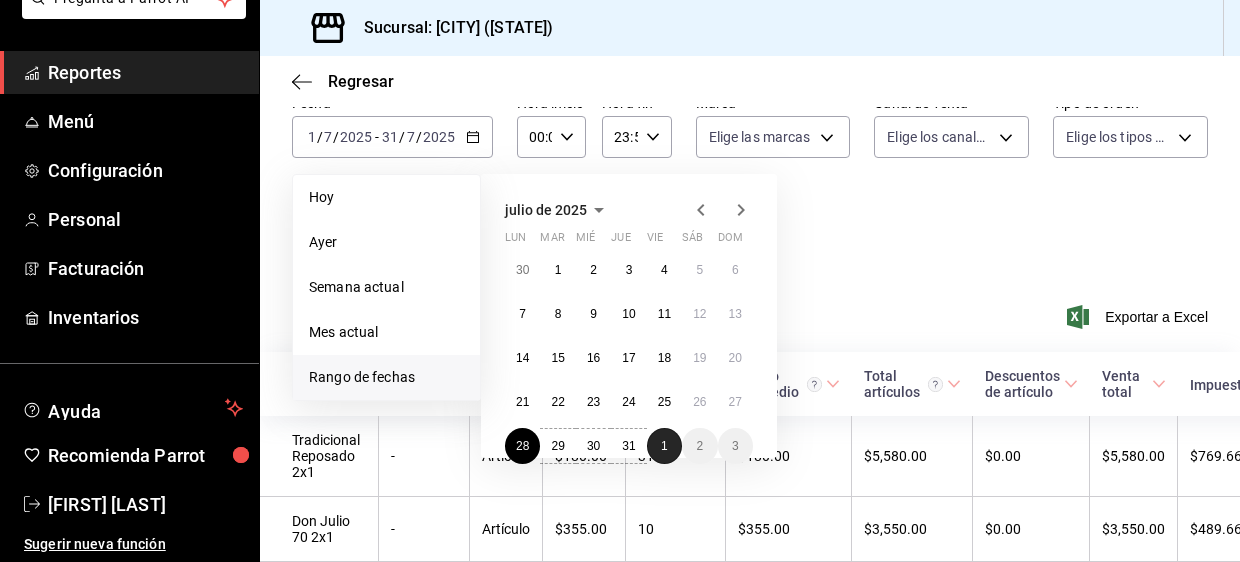 click on "1" at bounding box center [664, 446] 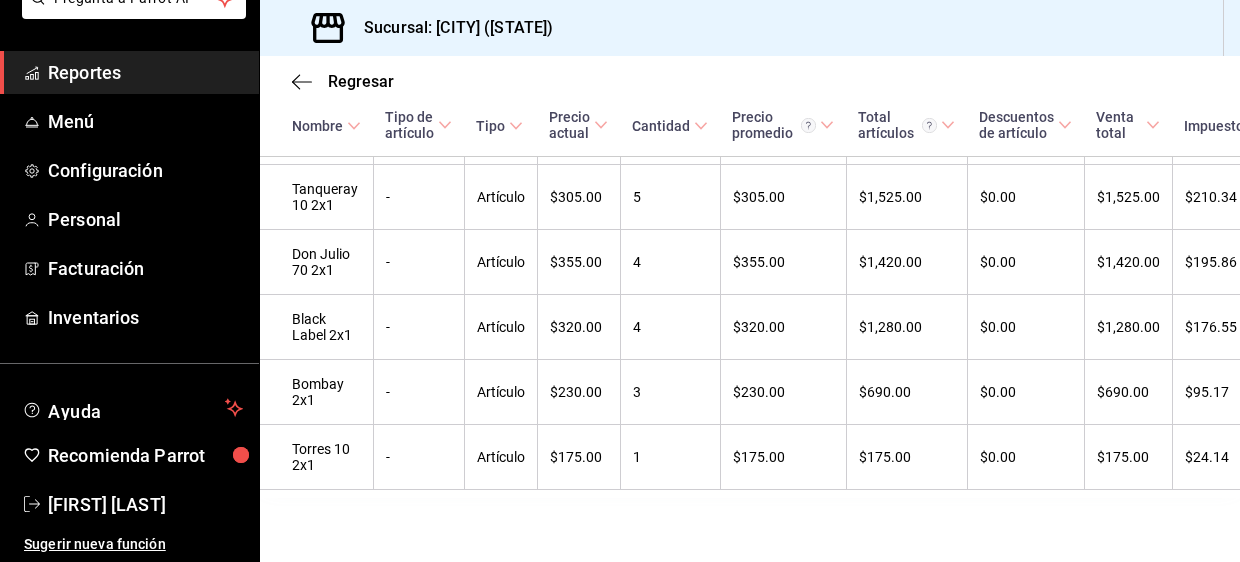 scroll, scrollTop: 0, scrollLeft: 0, axis: both 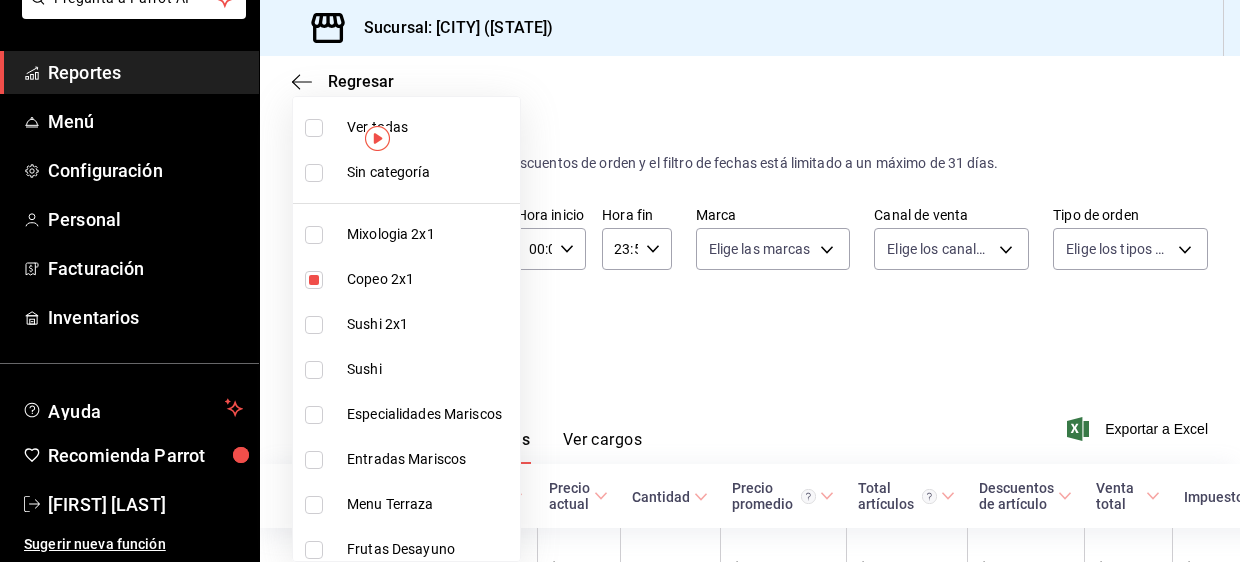 click on "Pregunta a Parrot AI Reportes   Menú   Configuración   Personal   Facturación   Inventarios   Ayuda Recomienda Parrot   [FIRST] [LAST]   Sugerir nueva función   Sucursal: [CITY] ([STATE]) Regresar Ventas Los artículos listados no incluyen descuentos de orden y el filtro de fechas está limitado a un máximo de 31 días. Fecha [DATE] [DATE] - [DATE] [DATE] Hora inicio [TIME] Hora inicio Hora fin [TIME] Hora fin Marca Elige las marcas Canal de venta Elige los canales de venta Tipo de orden Elige los tipos de orden Categorías Copeo 2x1 [UUID] Ver resumen Ver ventas Ver cargos Exportar a Excel Nombre Tipo de artículo Tipo Precio actual Cantidad Precio promedio   Total artículos   Descuentos de artículo Venta total Impuestos Venta neta Herradura Reposado 2x1 - Artículo $[PRICE] [QUANTITY] $[PRICE] $[PRICE] $[PRICE] $[PRICE] $[PRICE] $[PRICE] Tanqueray 10 2x1 - Artículo $[PRICE] [QUANTITY] $[PRICE] $[PRICE] $[PRICE] $[PRICE] $[PRICE] $[PRICE] Don Julio 70 2x1 - Artículo $[PRICE]" at bounding box center (620, 281) 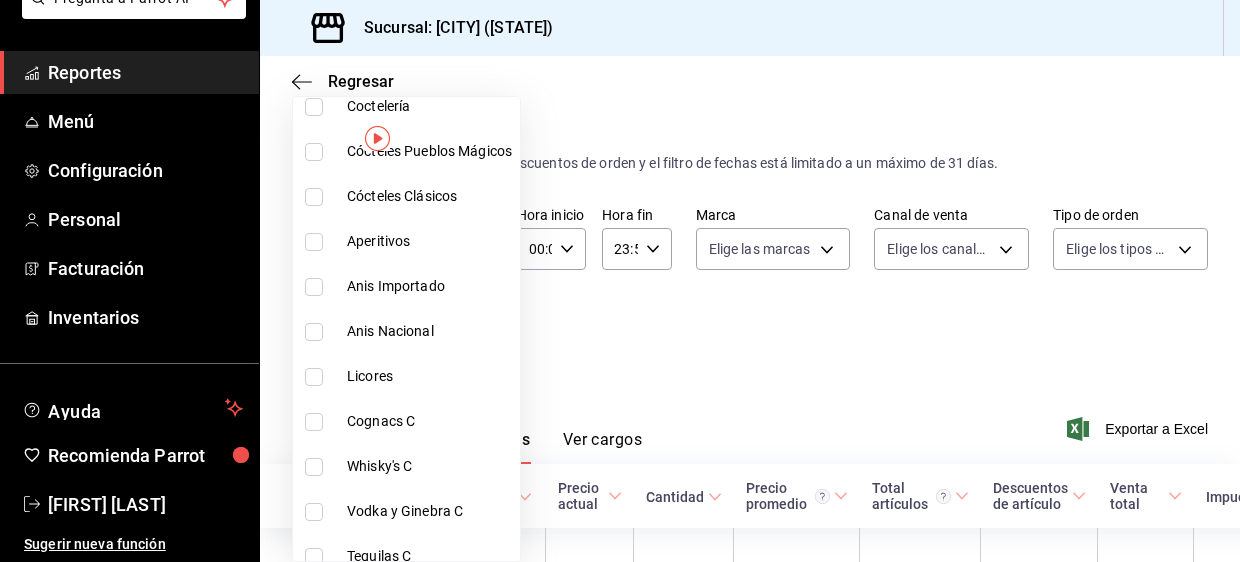 scroll, scrollTop: 534, scrollLeft: 0, axis: vertical 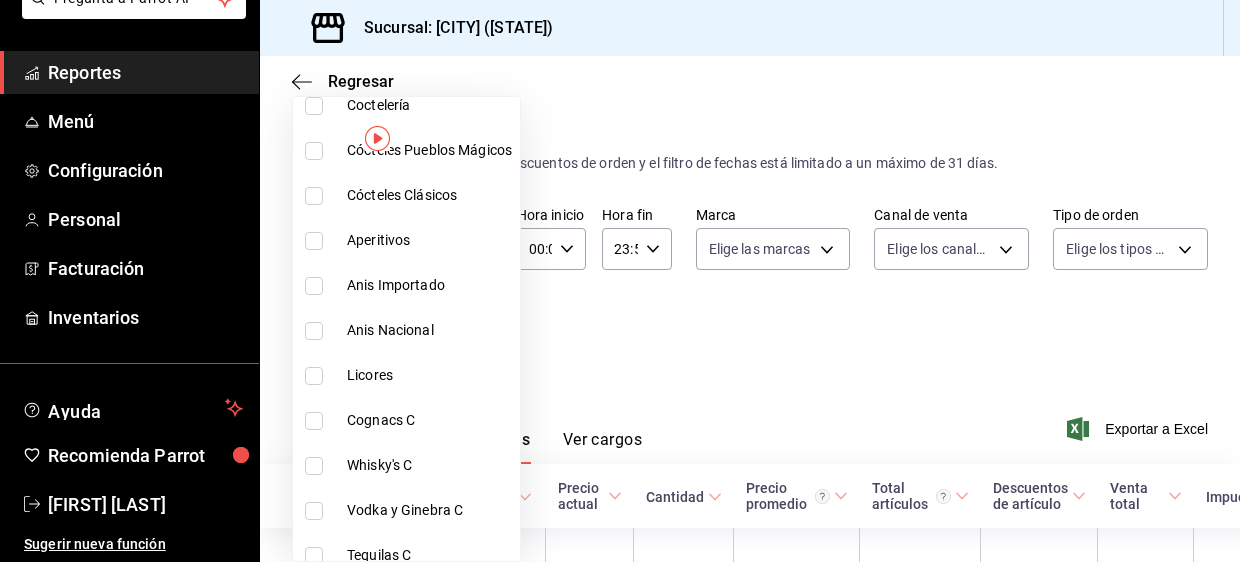 click at bounding box center (314, 466) 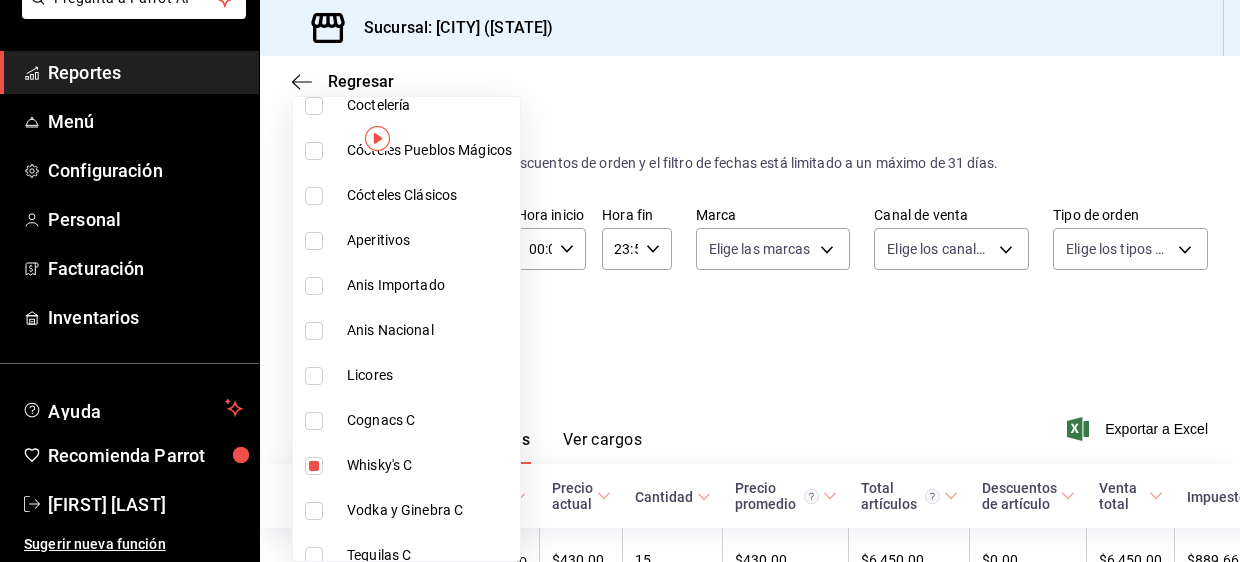 click at bounding box center [620, 281] 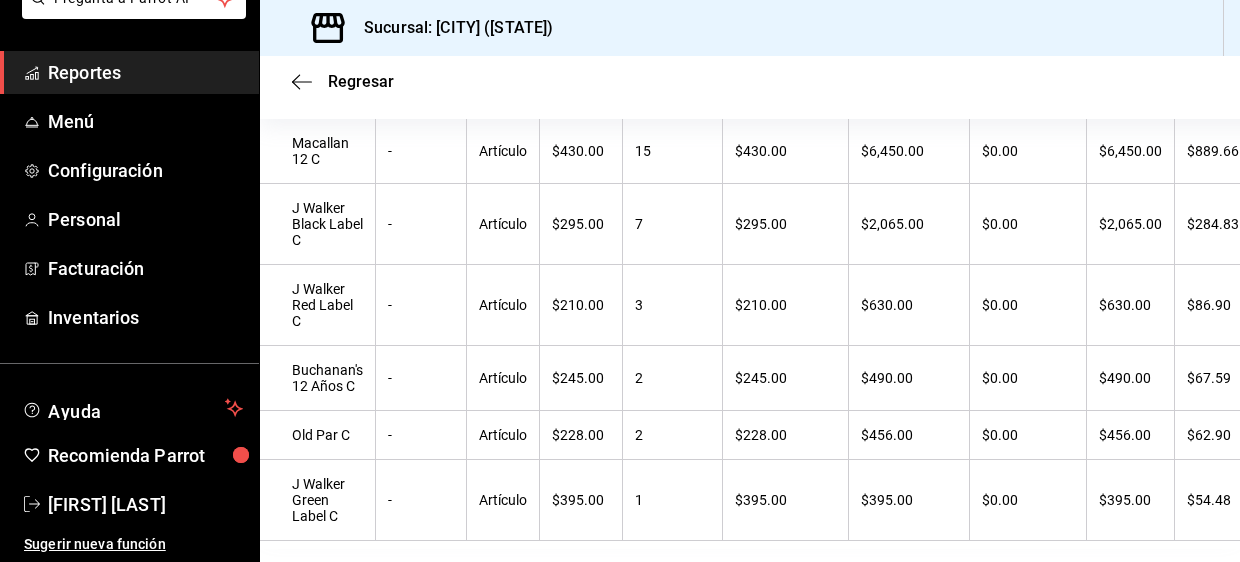 scroll, scrollTop: 410, scrollLeft: 0, axis: vertical 